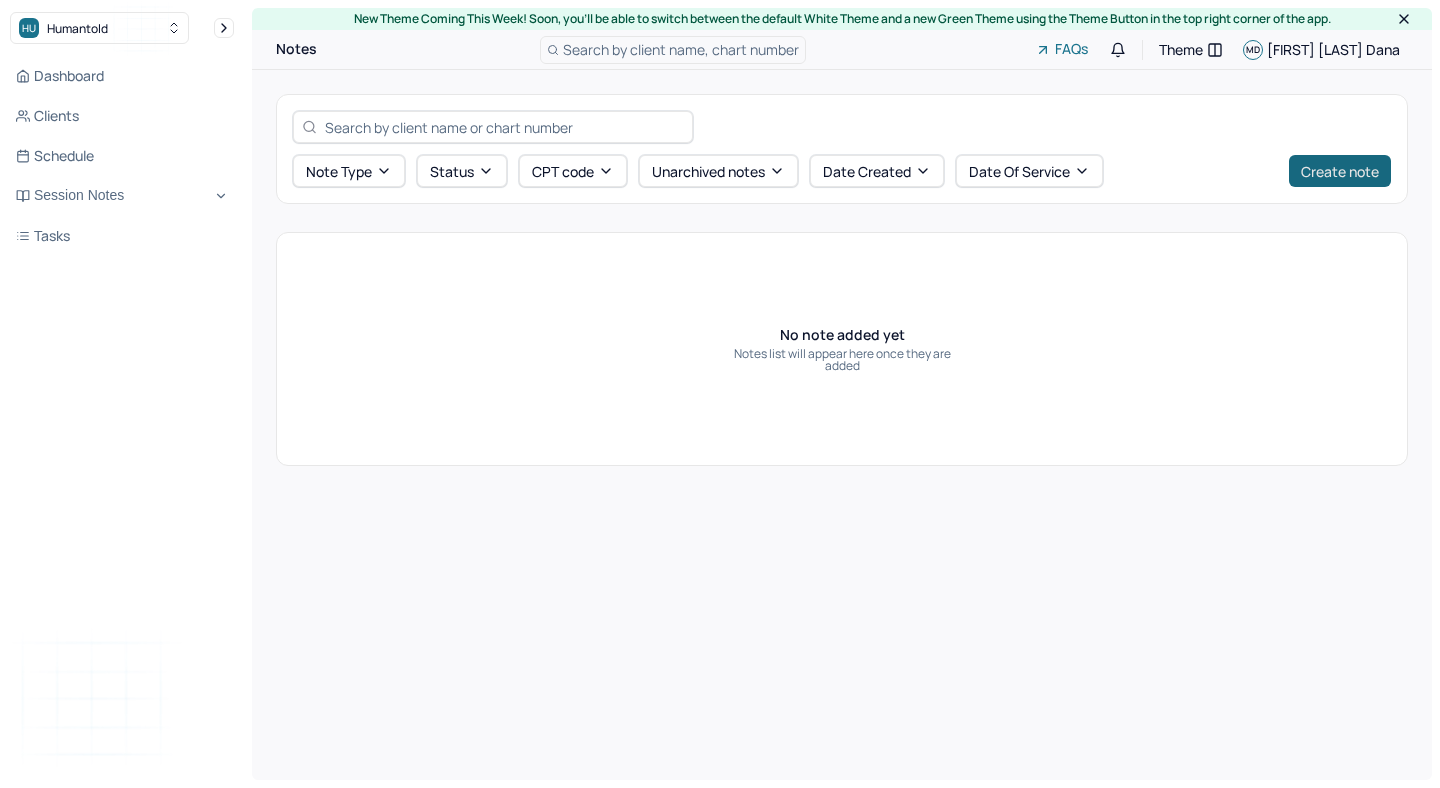 scroll, scrollTop: 0, scrollLeft: 0, axis: both 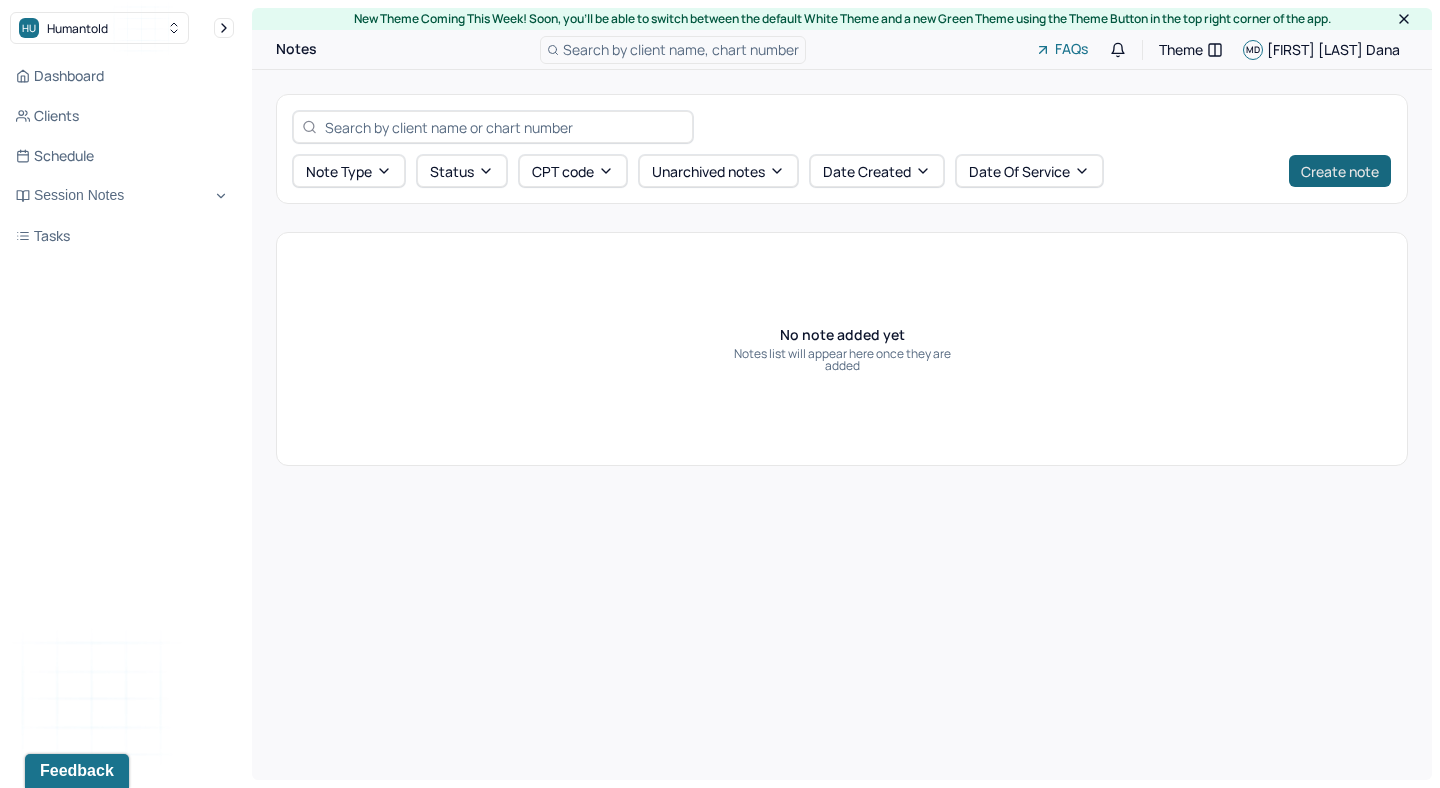 click on "Create note" at bounding box center (1340, 171) 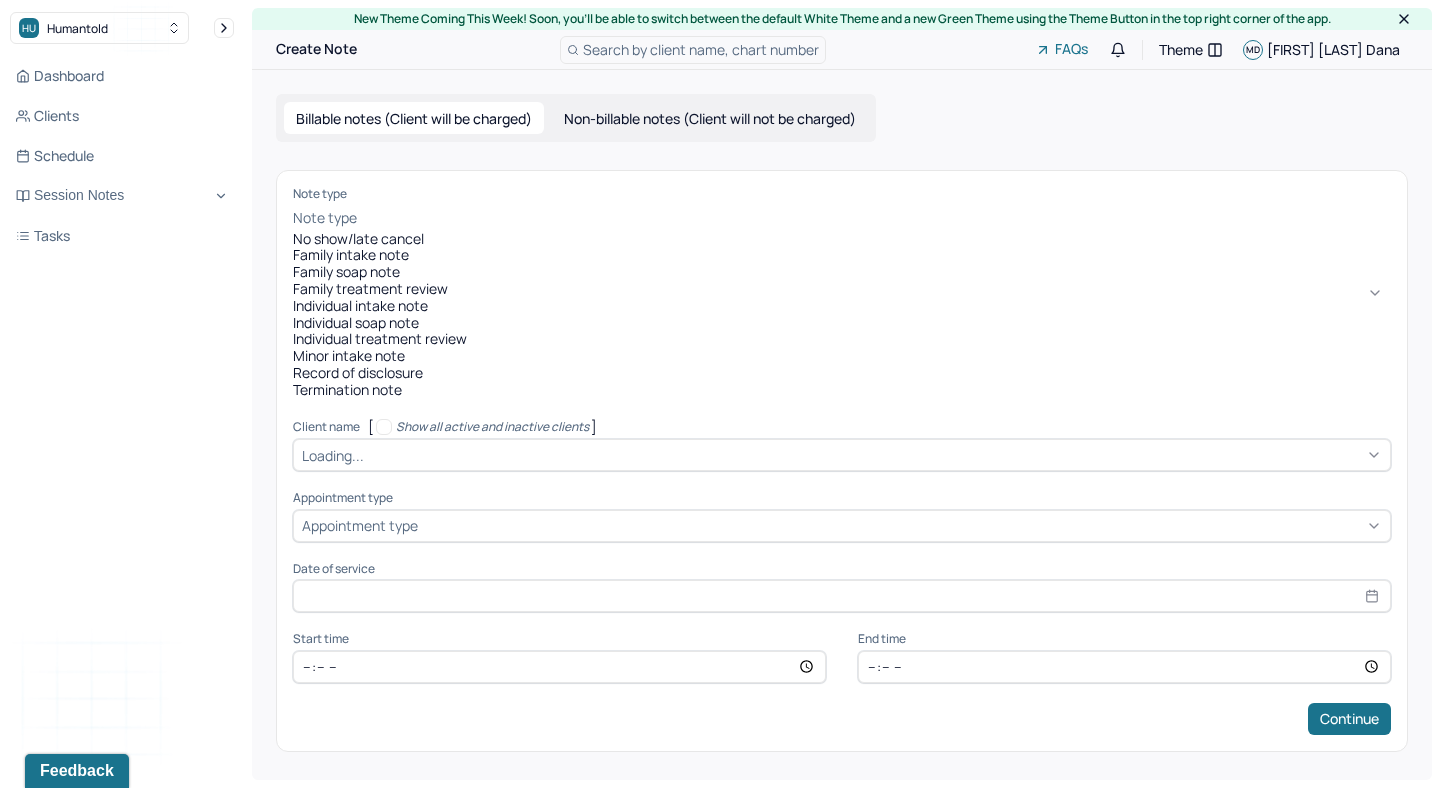 click at bounding box center [876, 218] 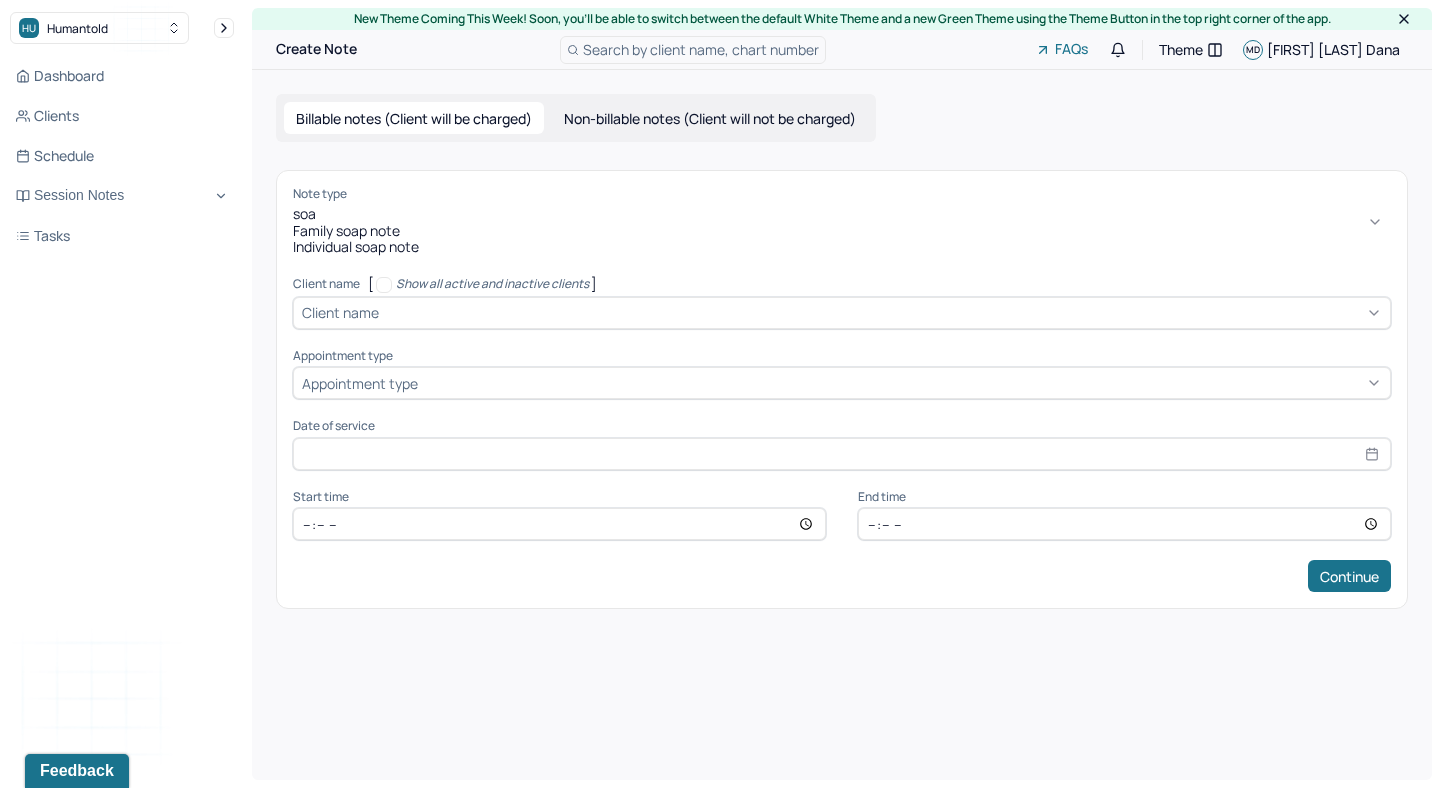 type on "soap" 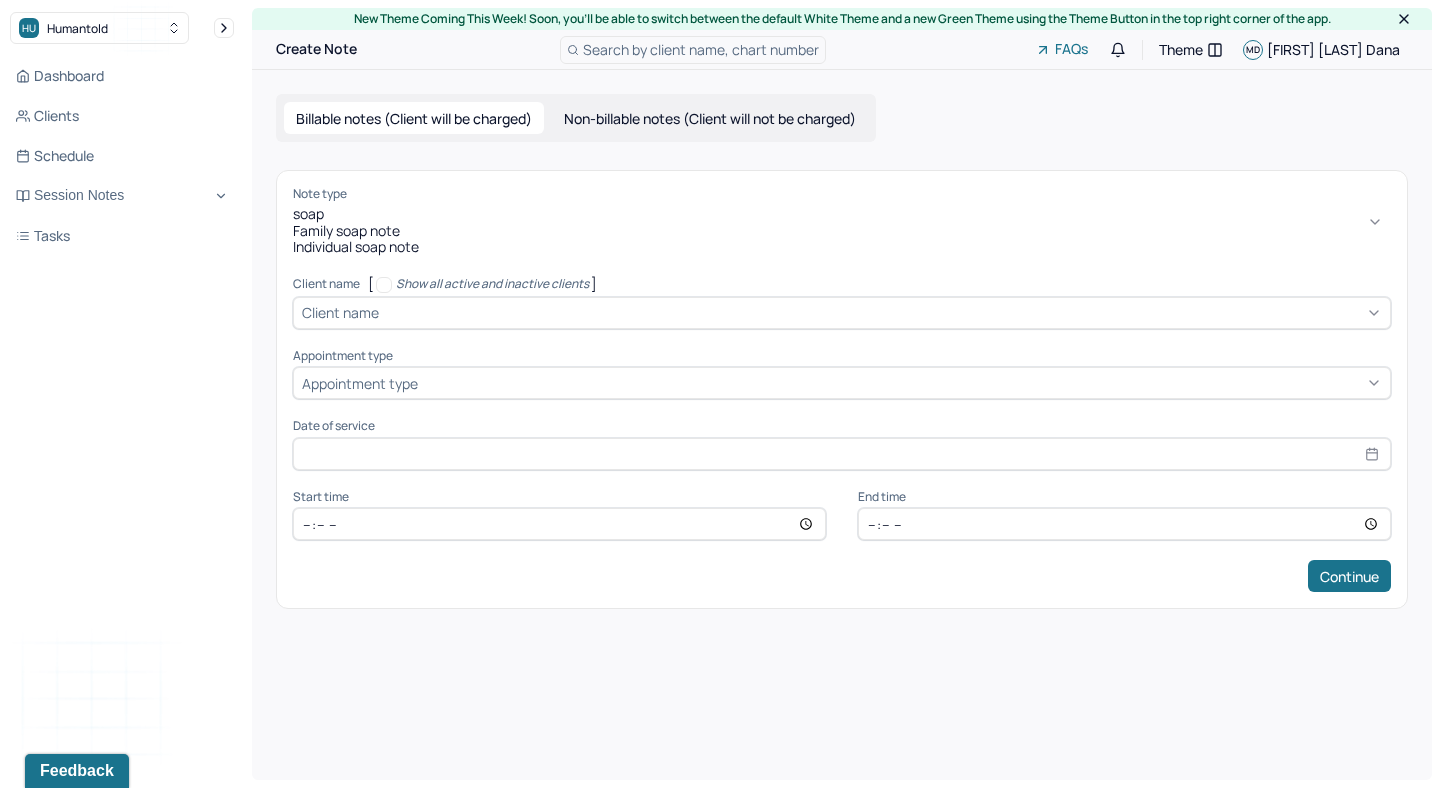 click on "Individual soap note" at bounding box center [842, 247] 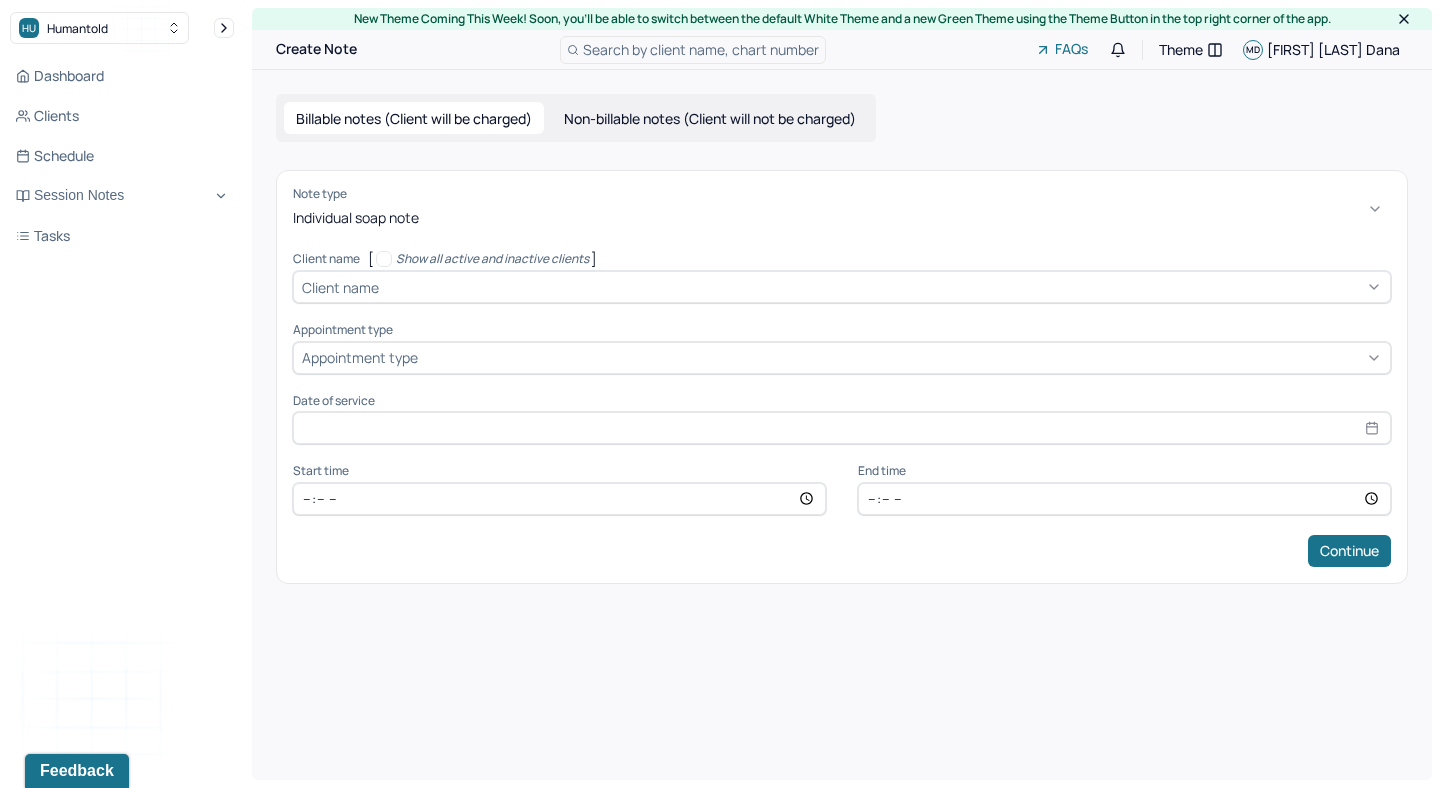 click at bounding box center (882, 287) 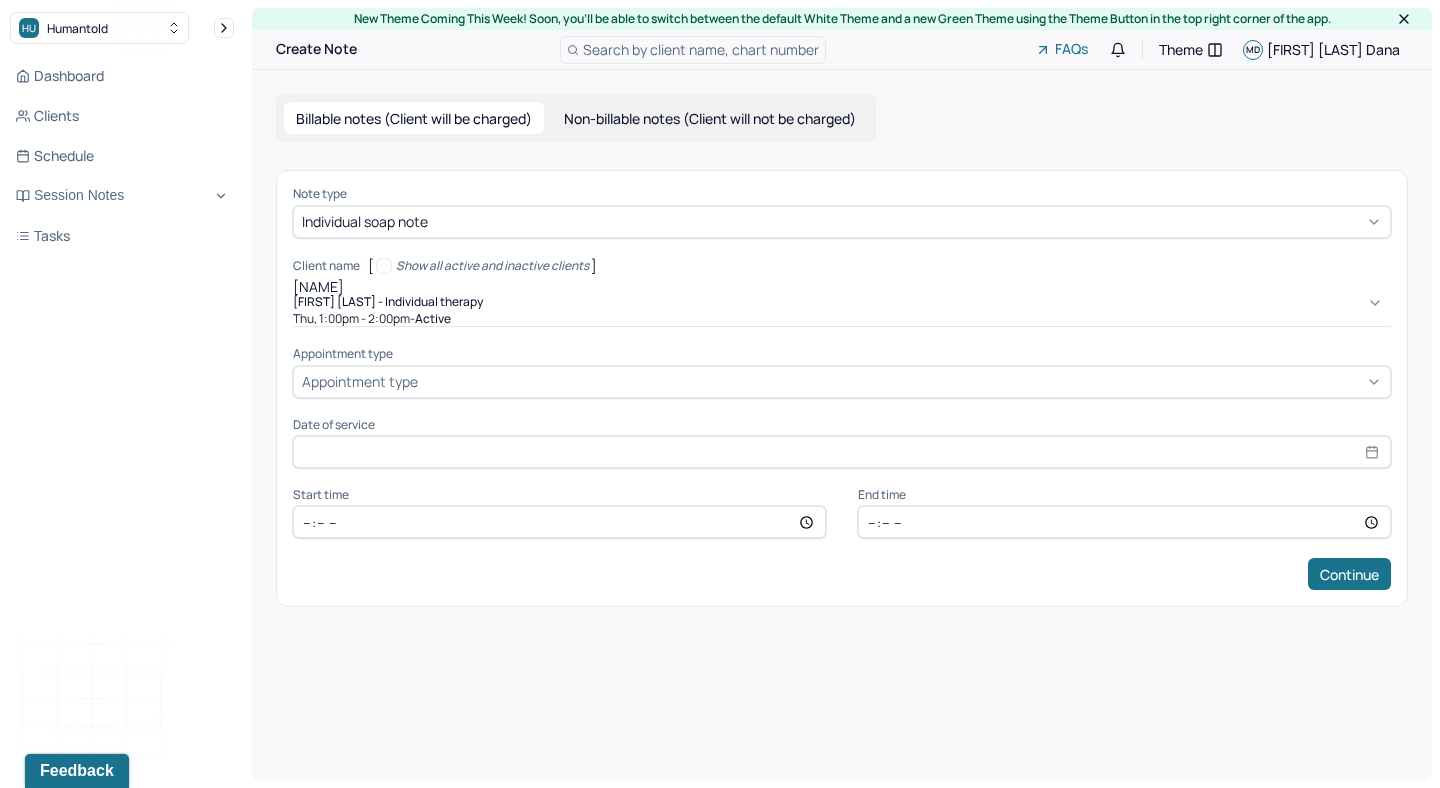 type on "[NAME]" 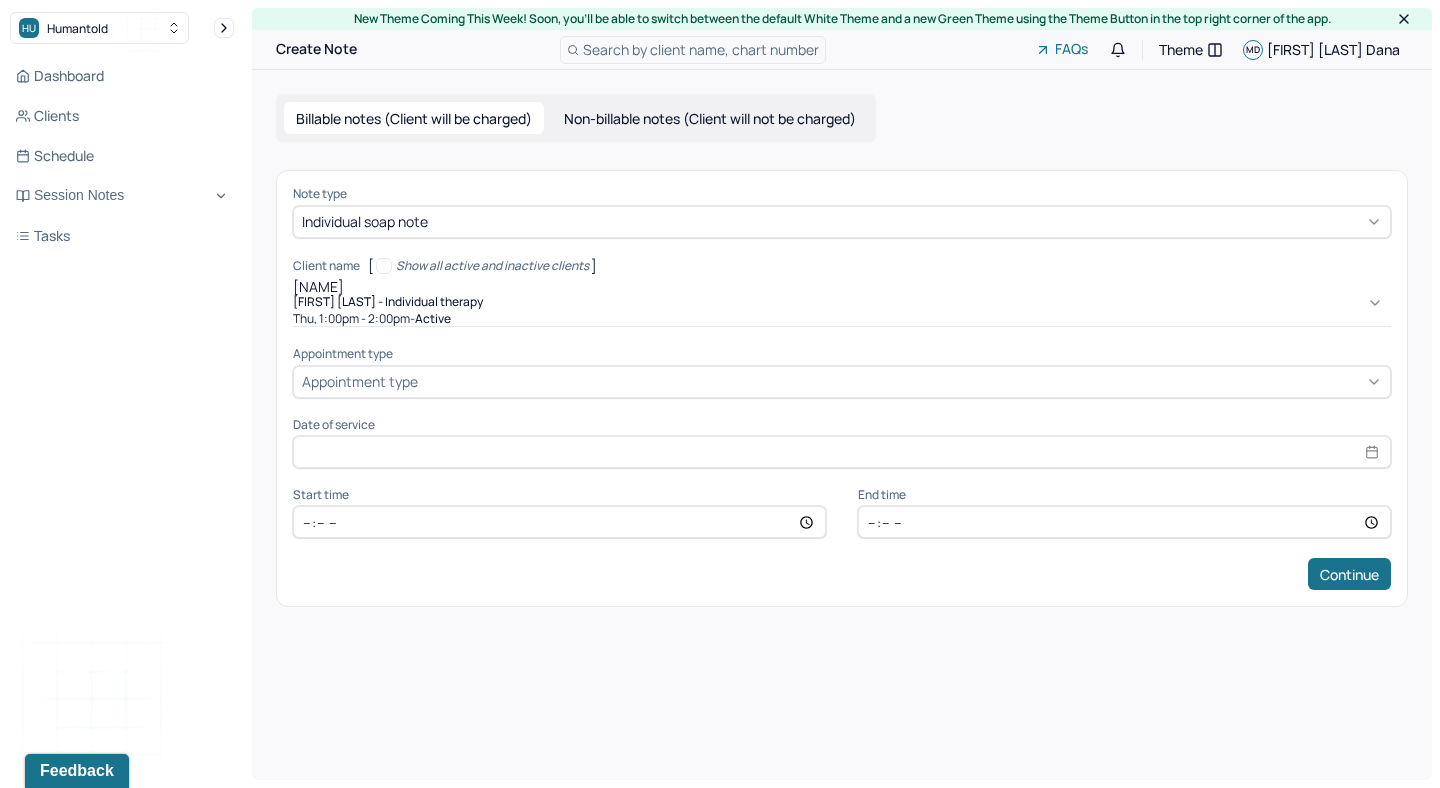 click on "[DAY], [TIME] - [TIME] - active" at bounding box center [842, 319] 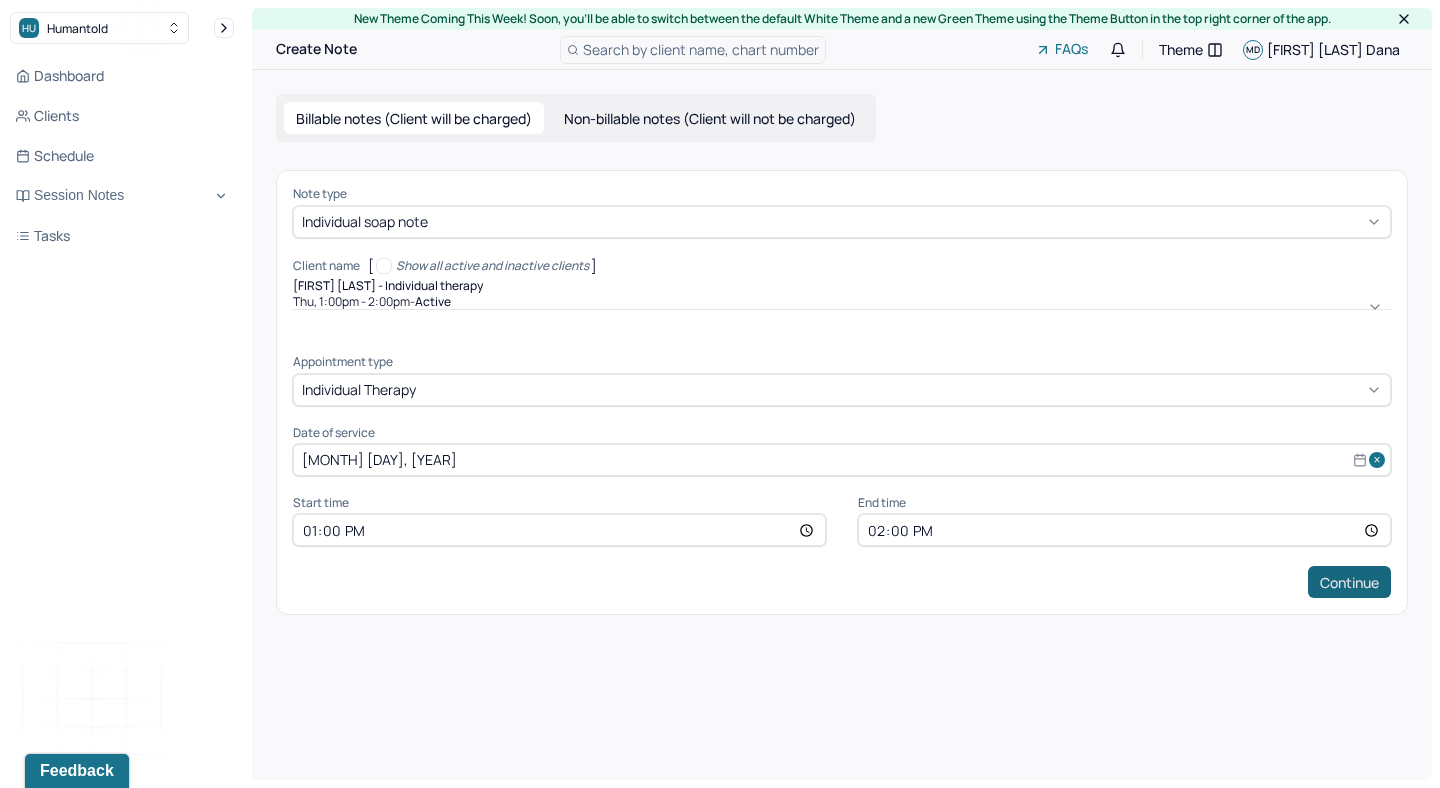 click on "Continue" at bounding box center [1349, 582] 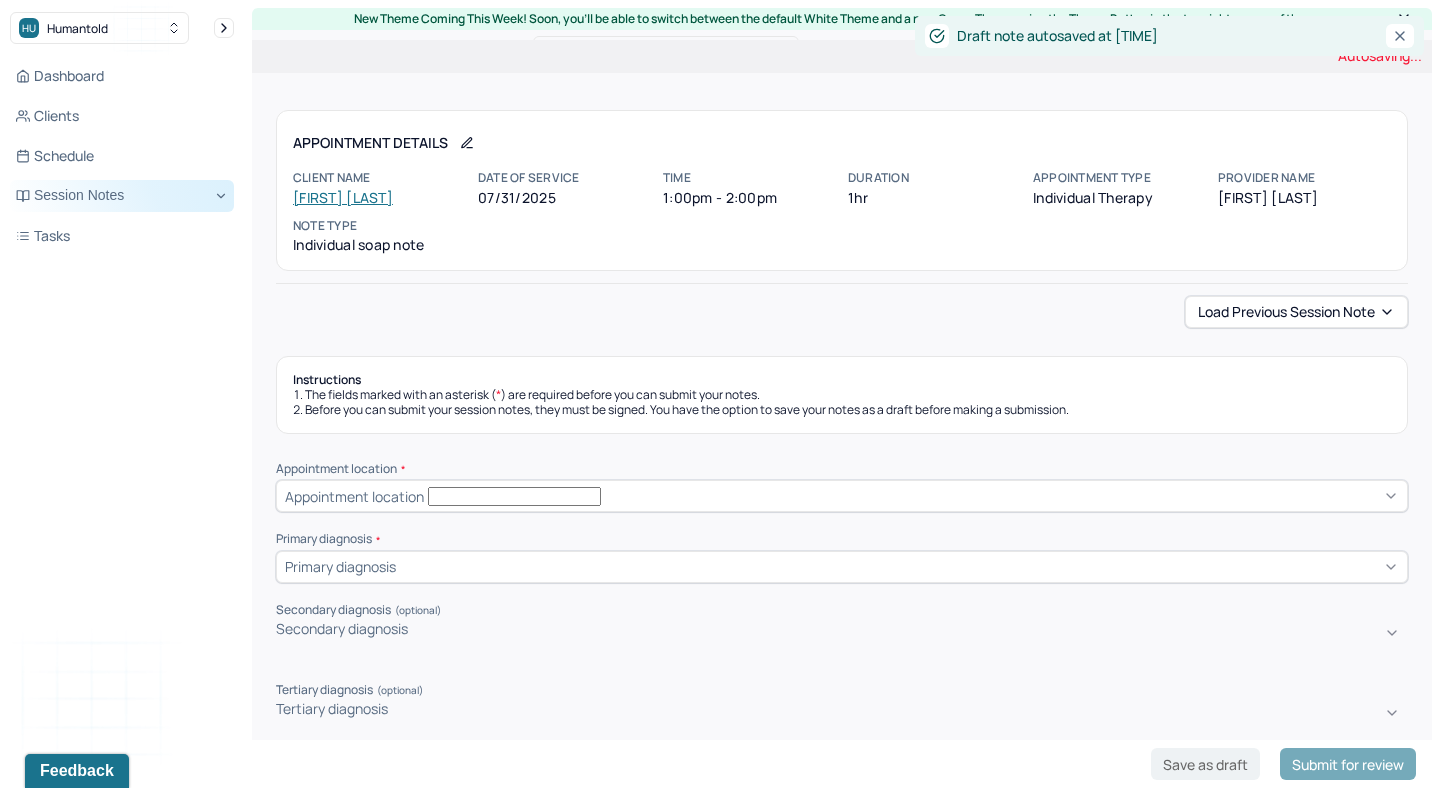 click on "Session Notes" at bounding box center [122, 196] 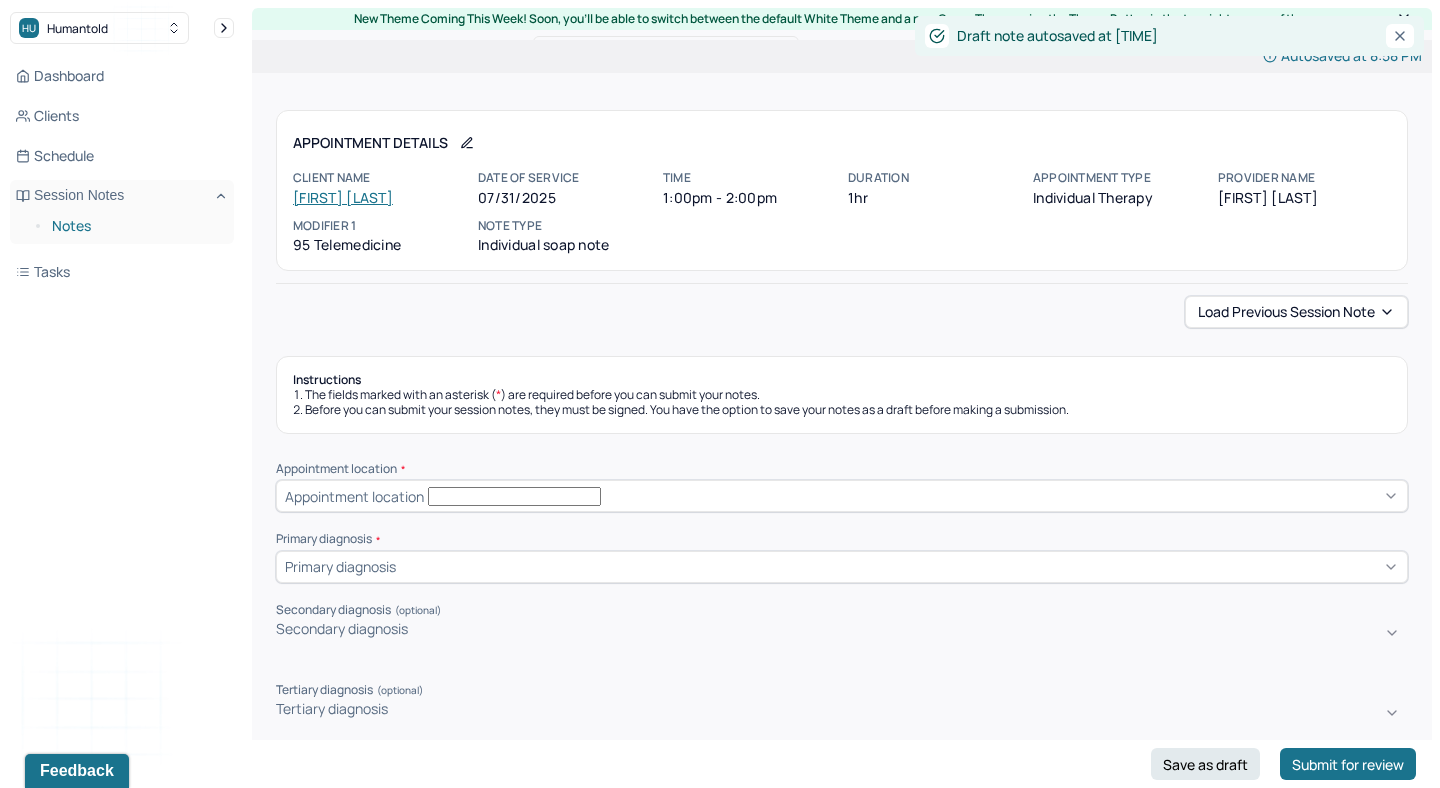 click on "Notes" at bounding box center (135, 226) 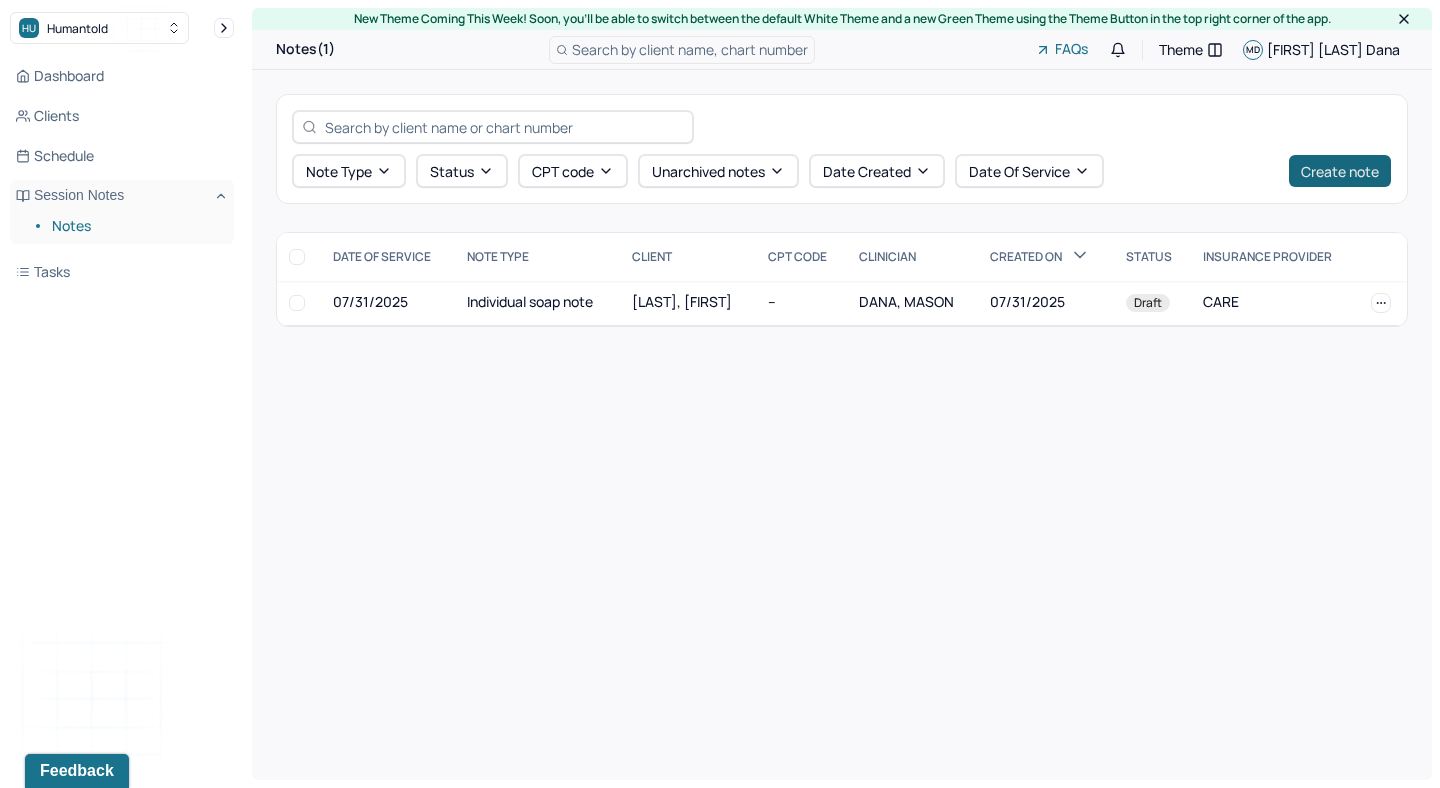 click on "Create note" at bounding box center (1340, 171) 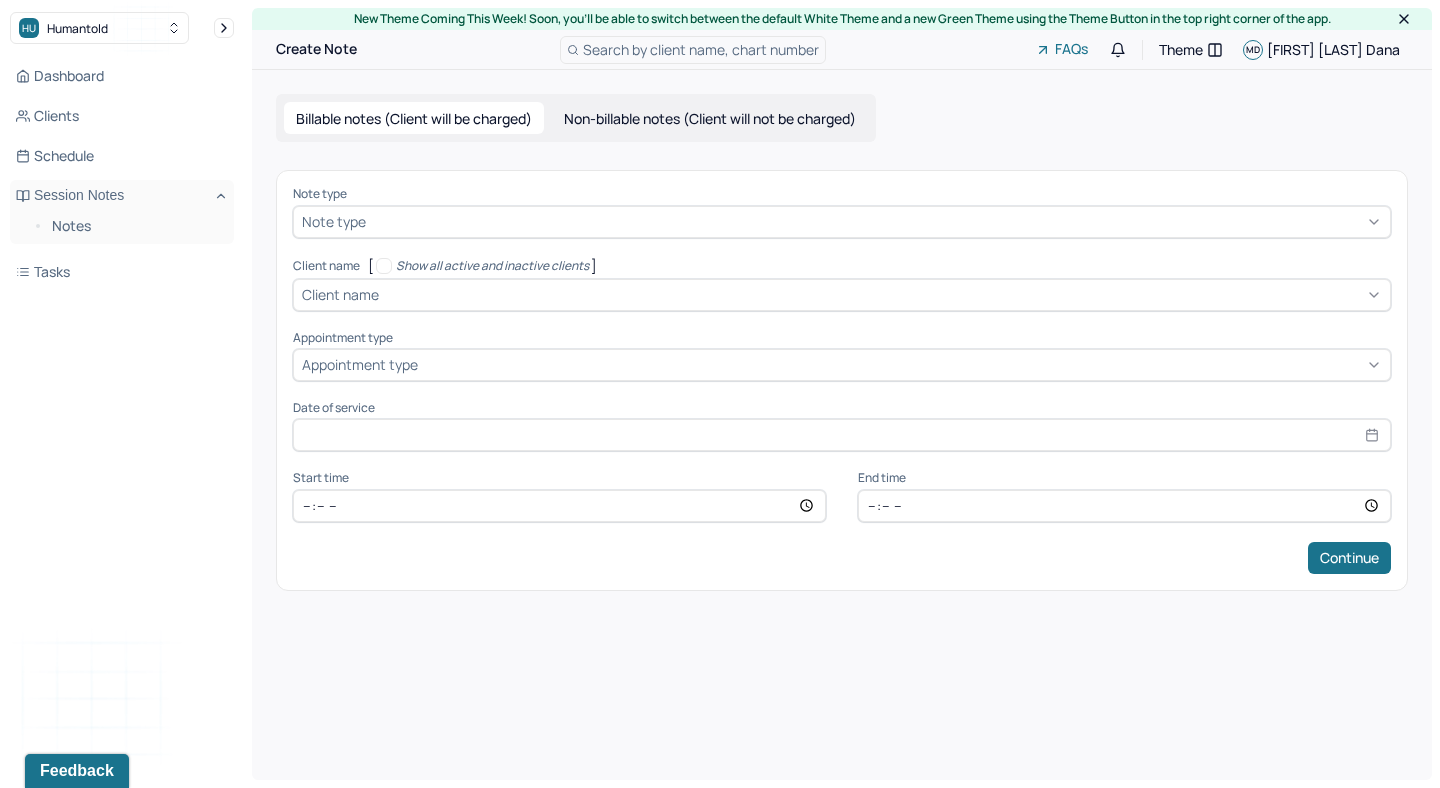 click at bounding box center [876, 221] 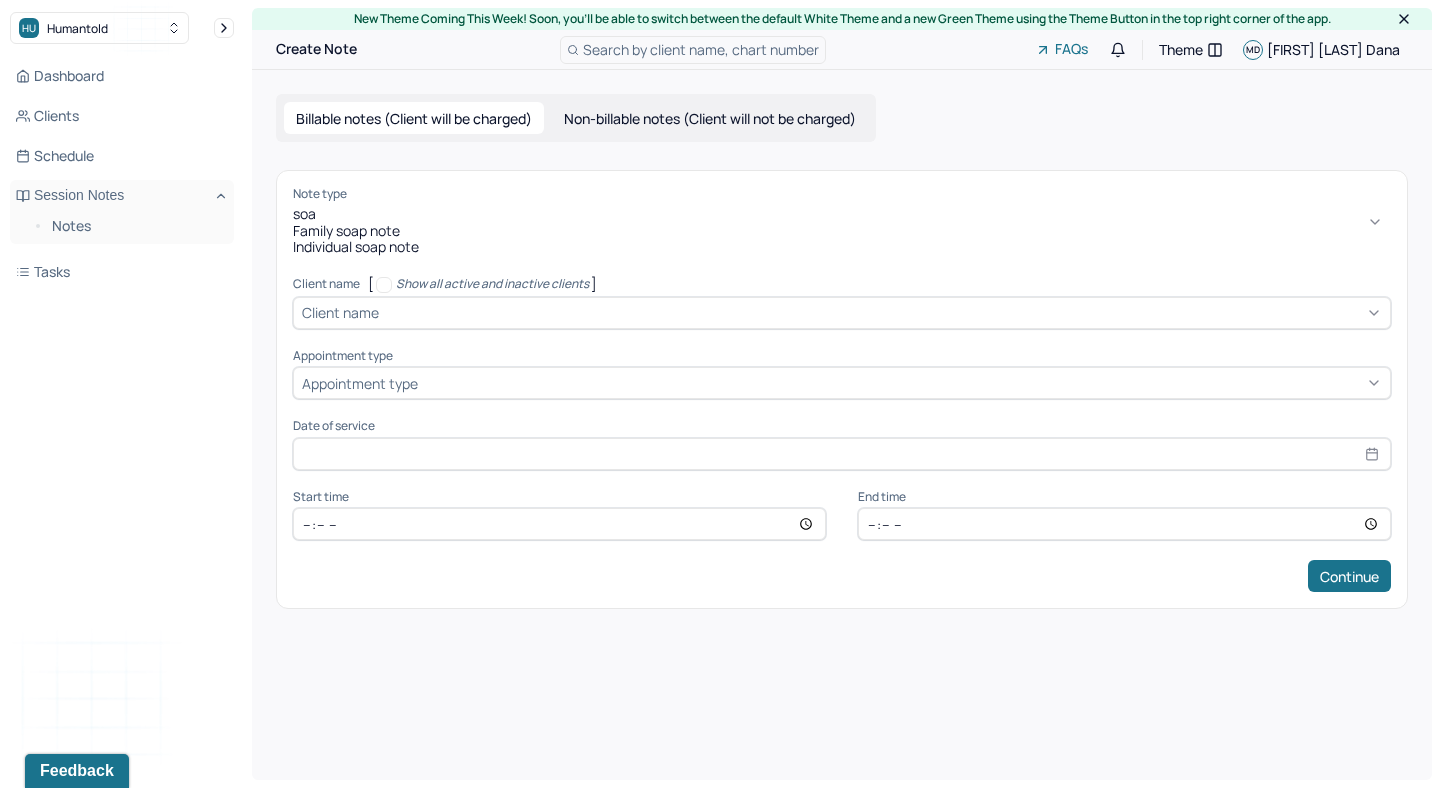 type on "soap" 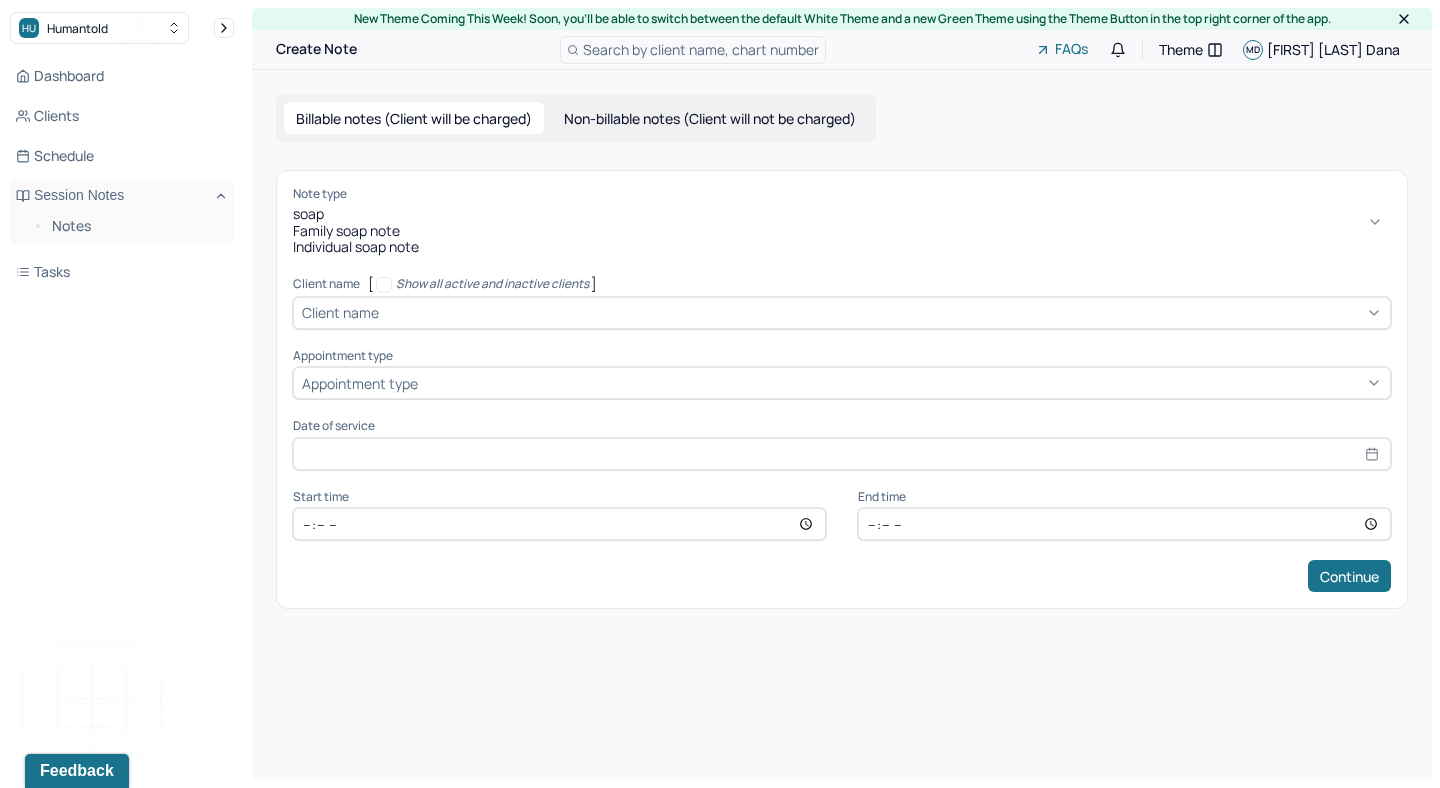 click on "Family soap note Individual soap note" at bounding box center (842, 240) 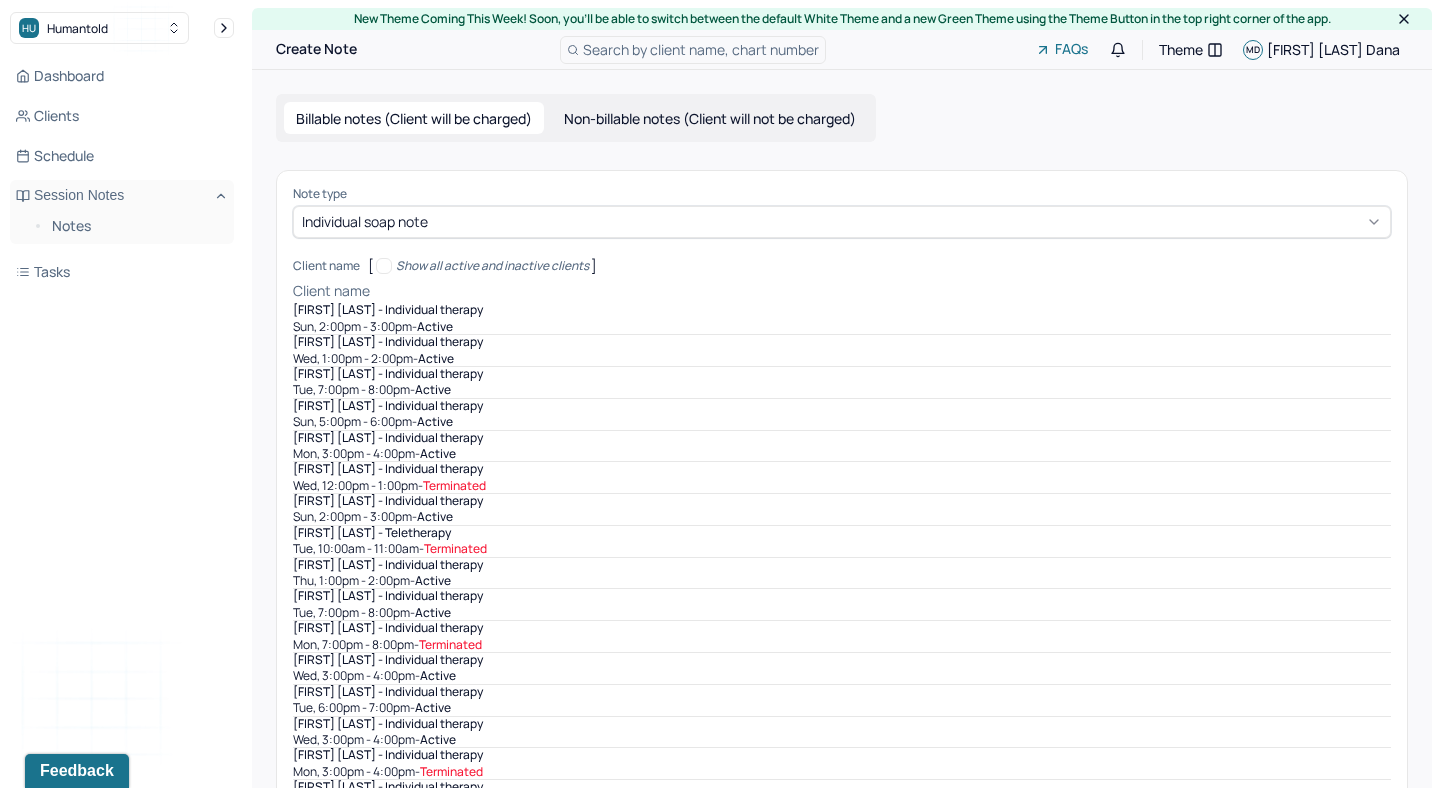 click at bounding box center (882, 291) 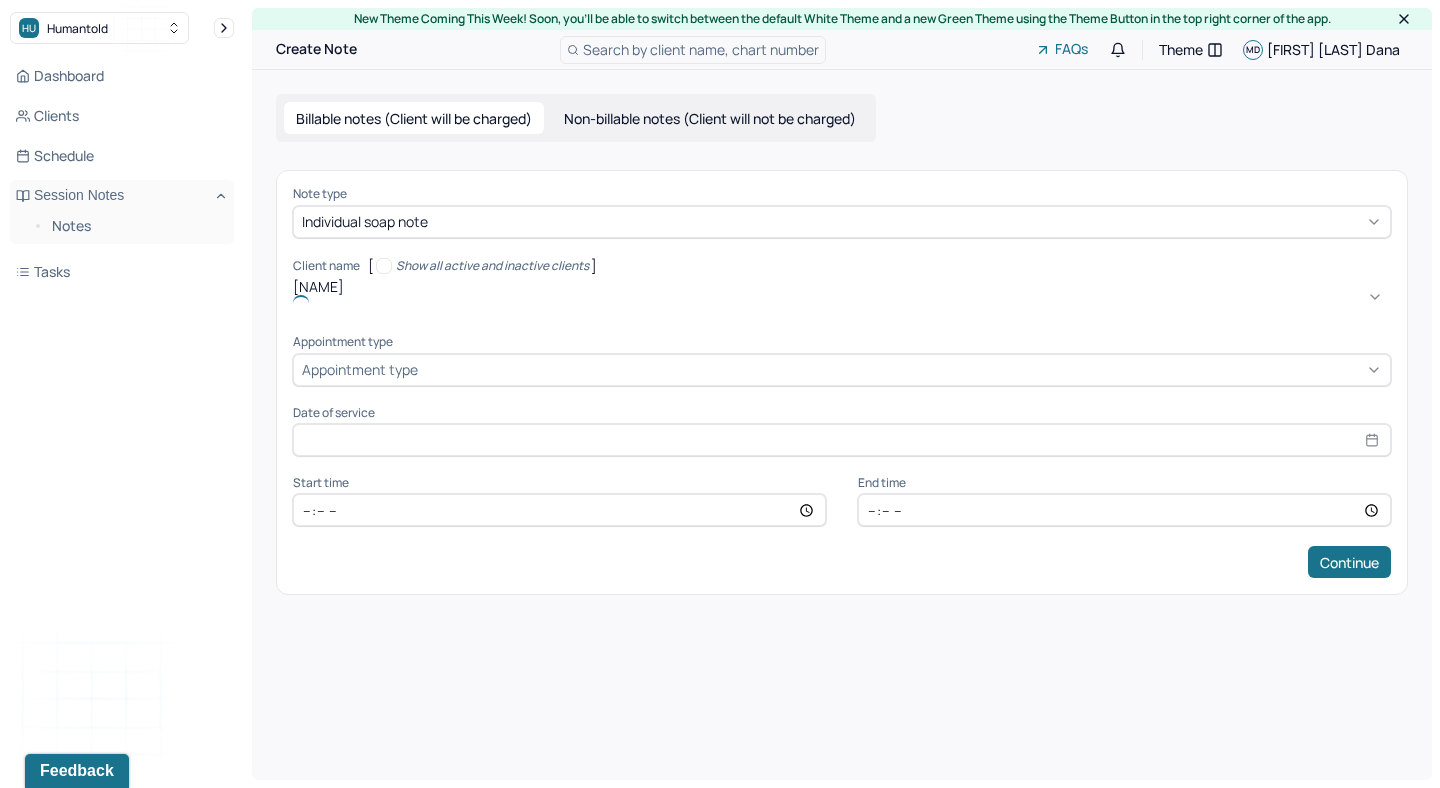 type on "[NAME]" 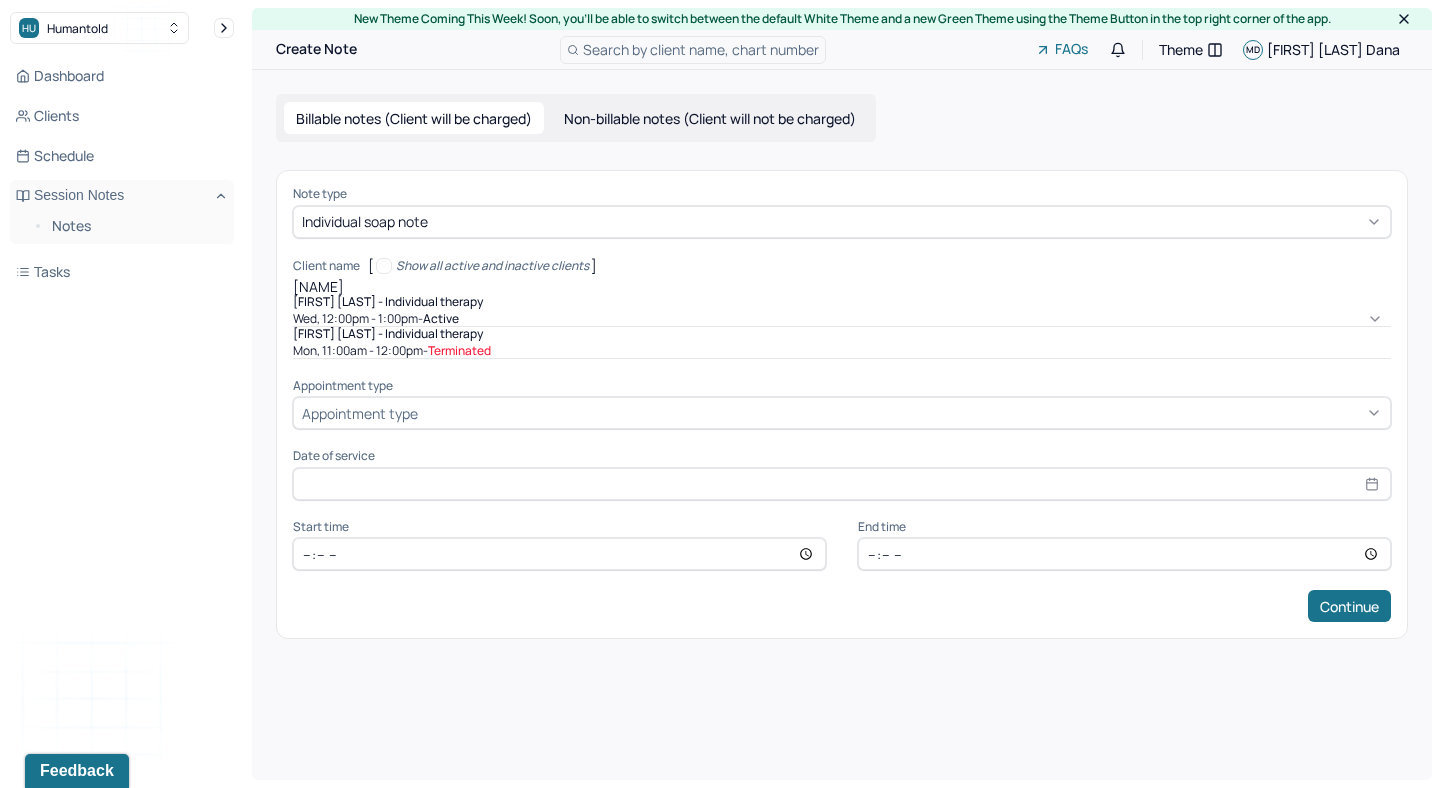 click on "[FIRST] [LAST] - Individual therapy" at bounding box center [842, 302] 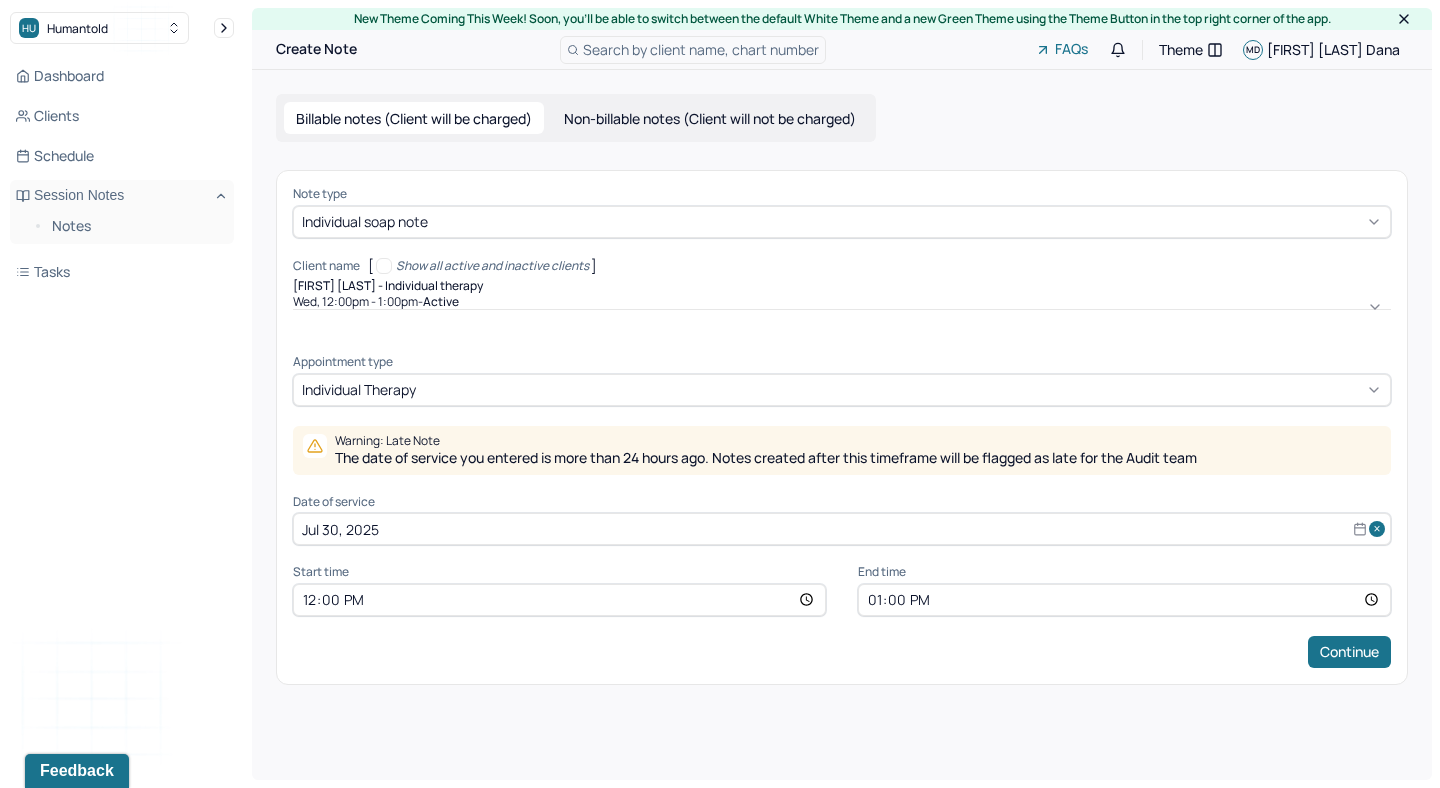 select on "6" 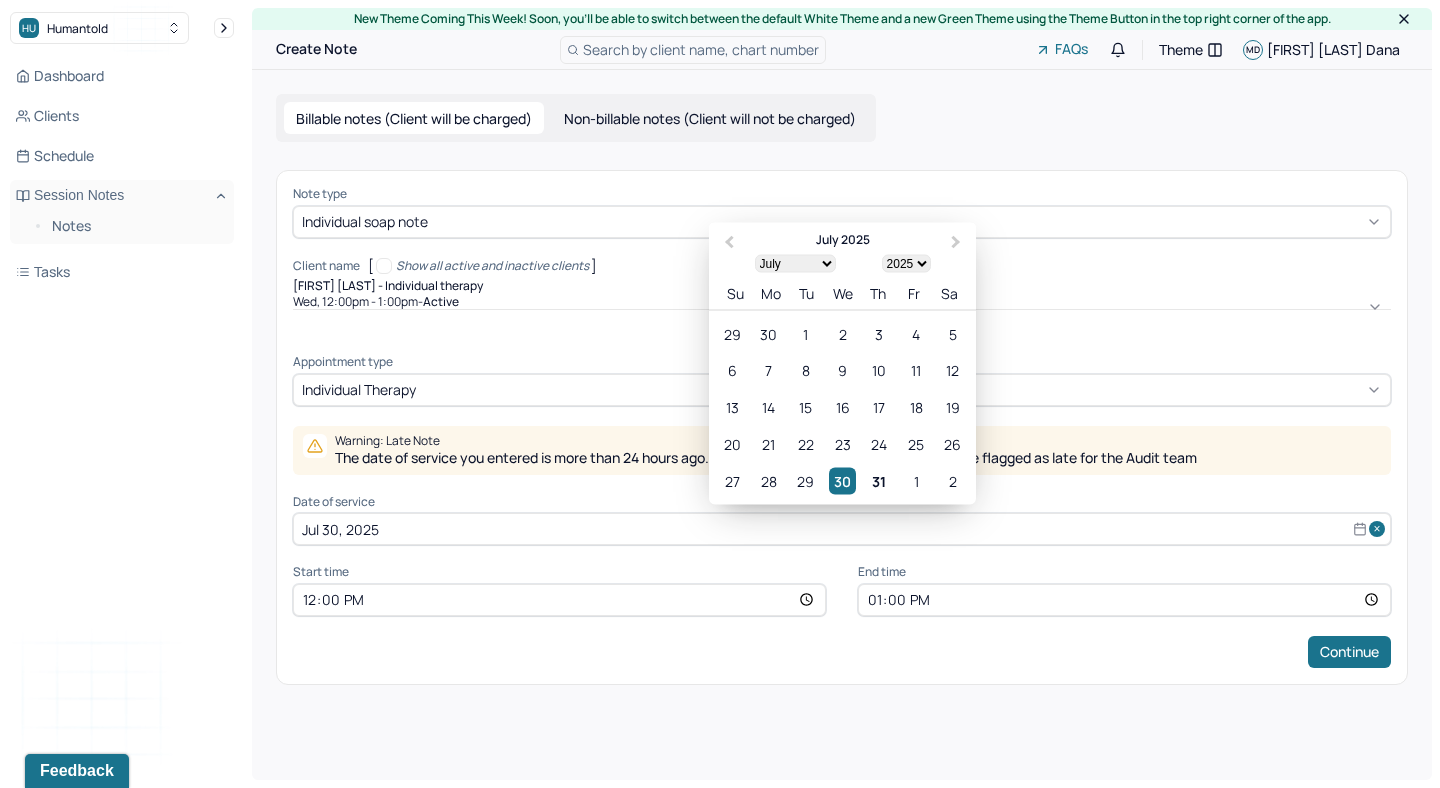 click on "Jul 30, 2025" at bounding box center [842, 529] 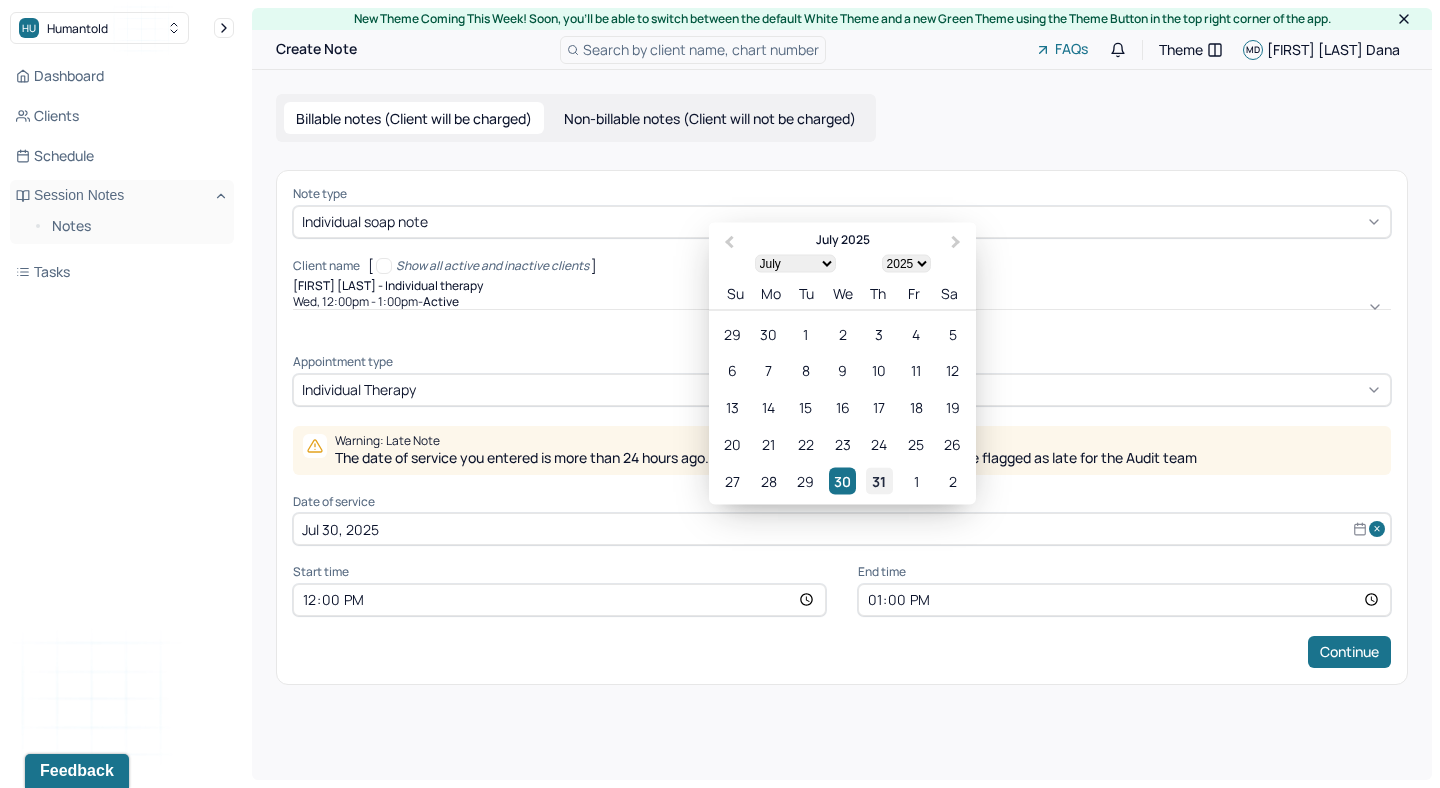 click on "31" at bounding box center [879, 480] 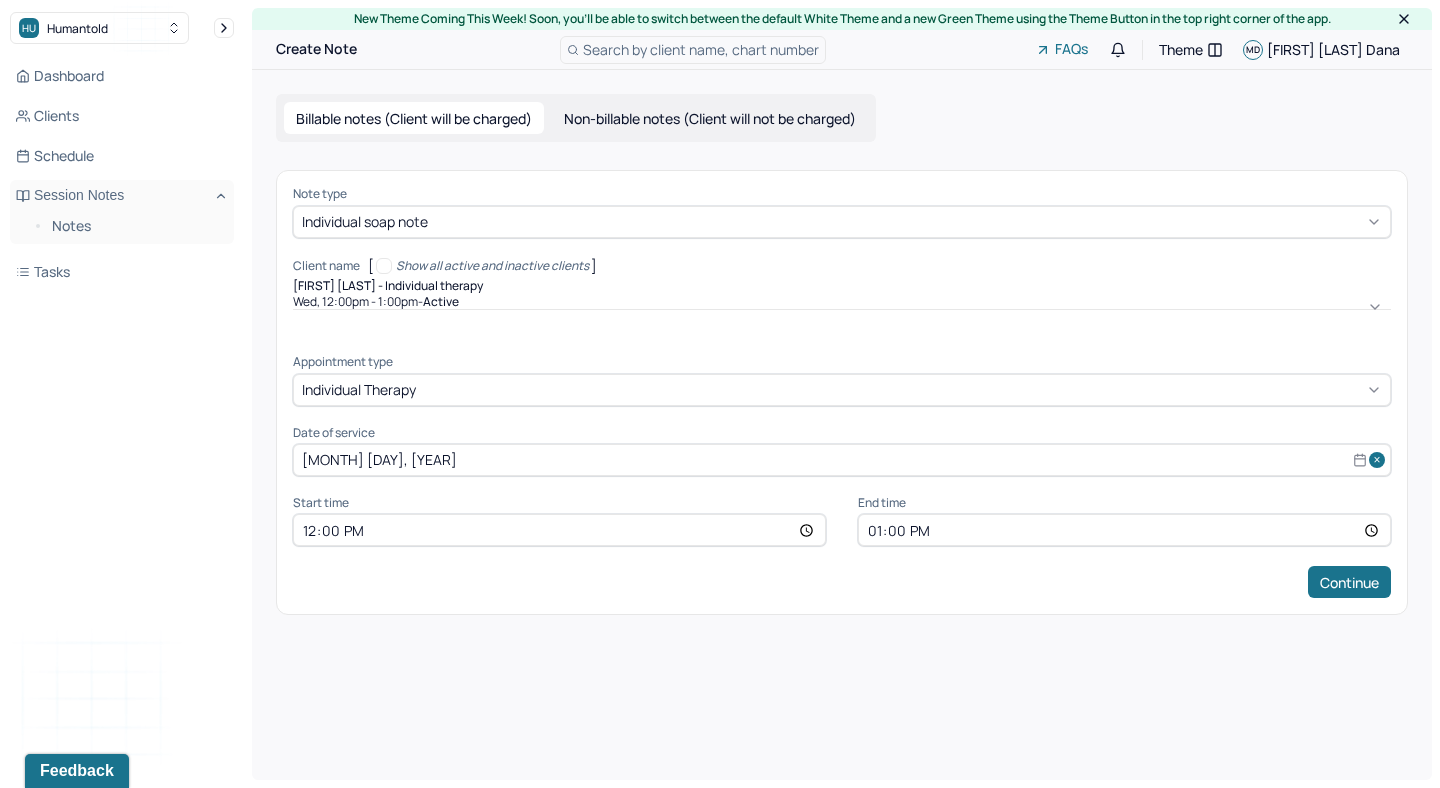 click on "12:00" at bounding box center (559, 530) 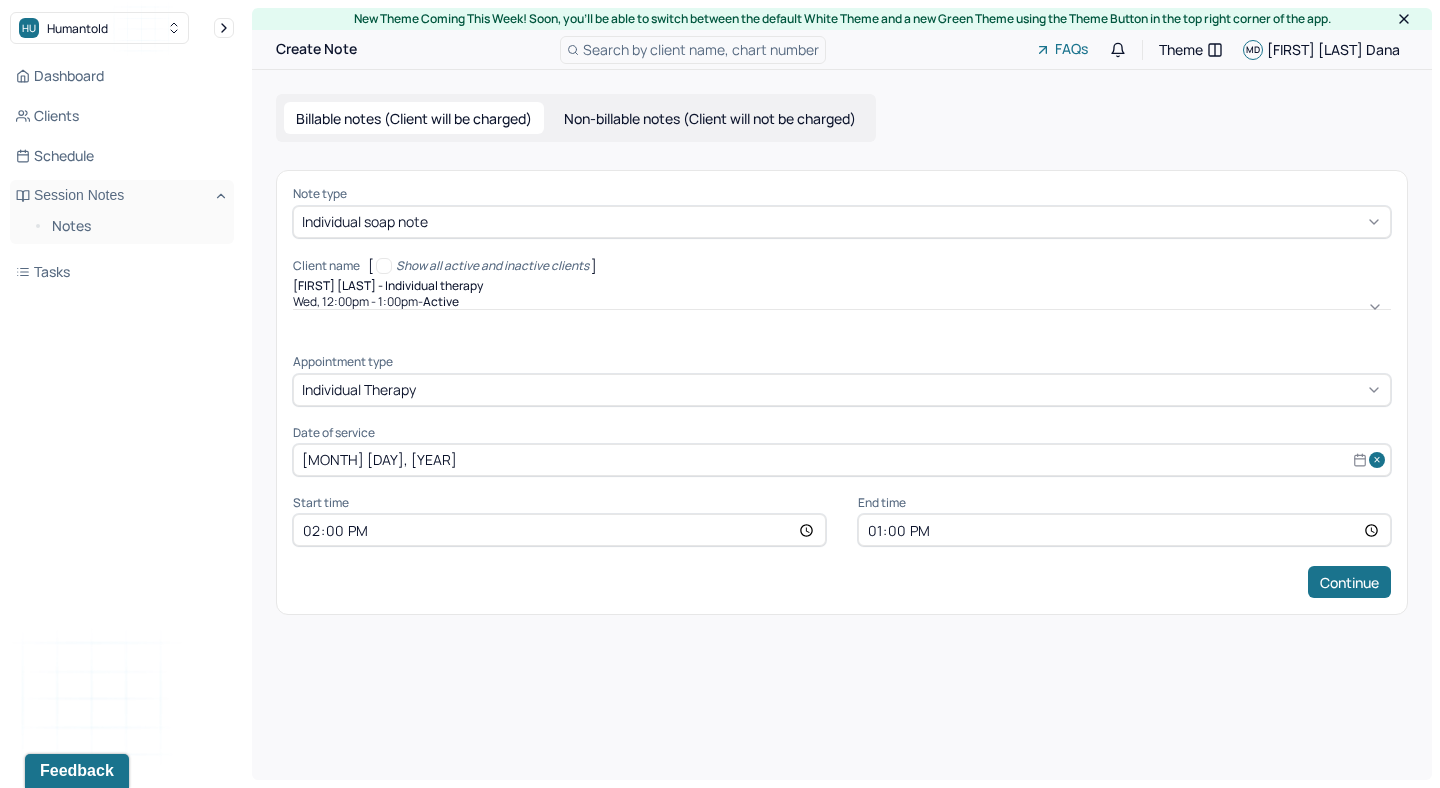 click on "13:00" at bounding box center (1124, 530) 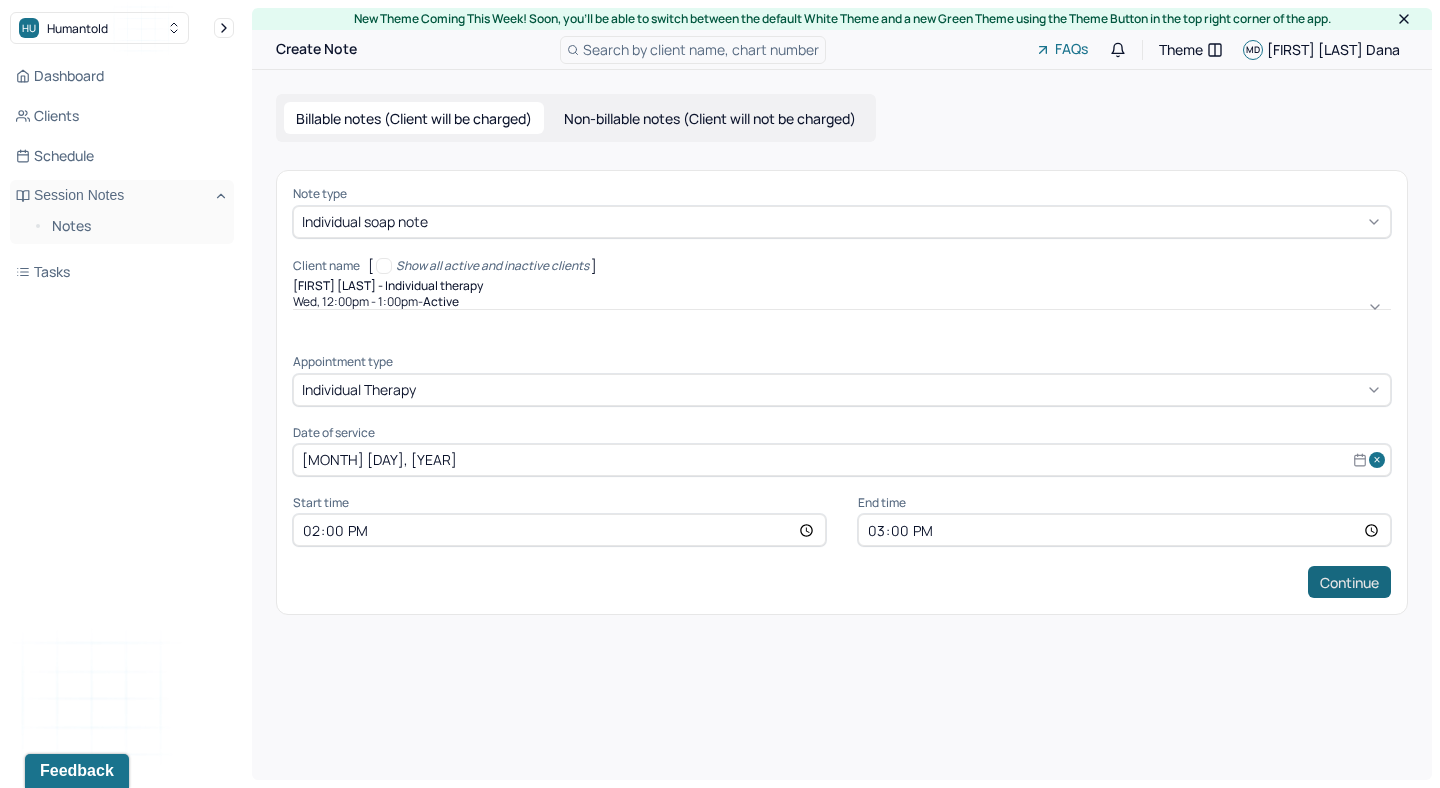 click on "Continue" at bounding box center (1349, 582) 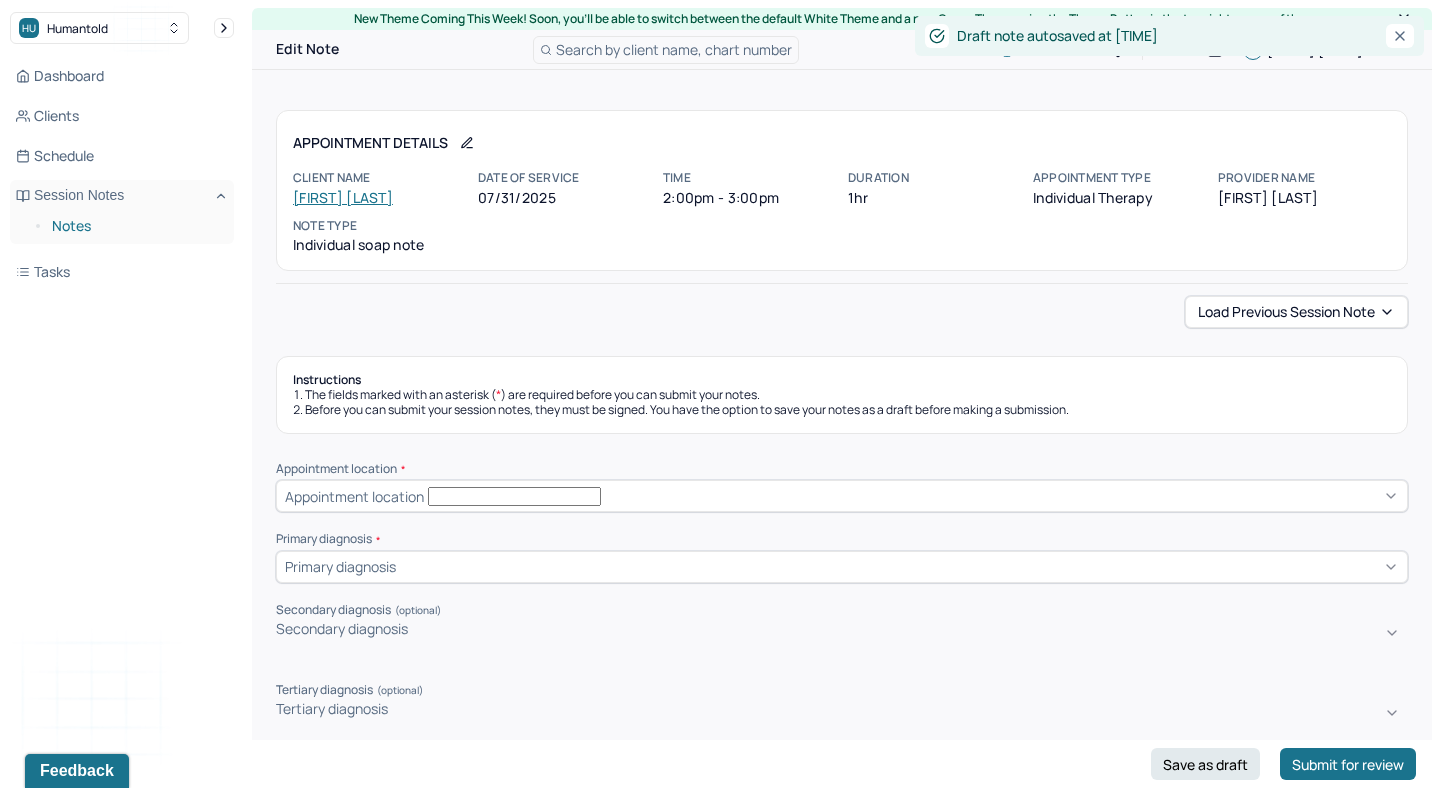 click on "Notes" at bounding box center (135, 226) 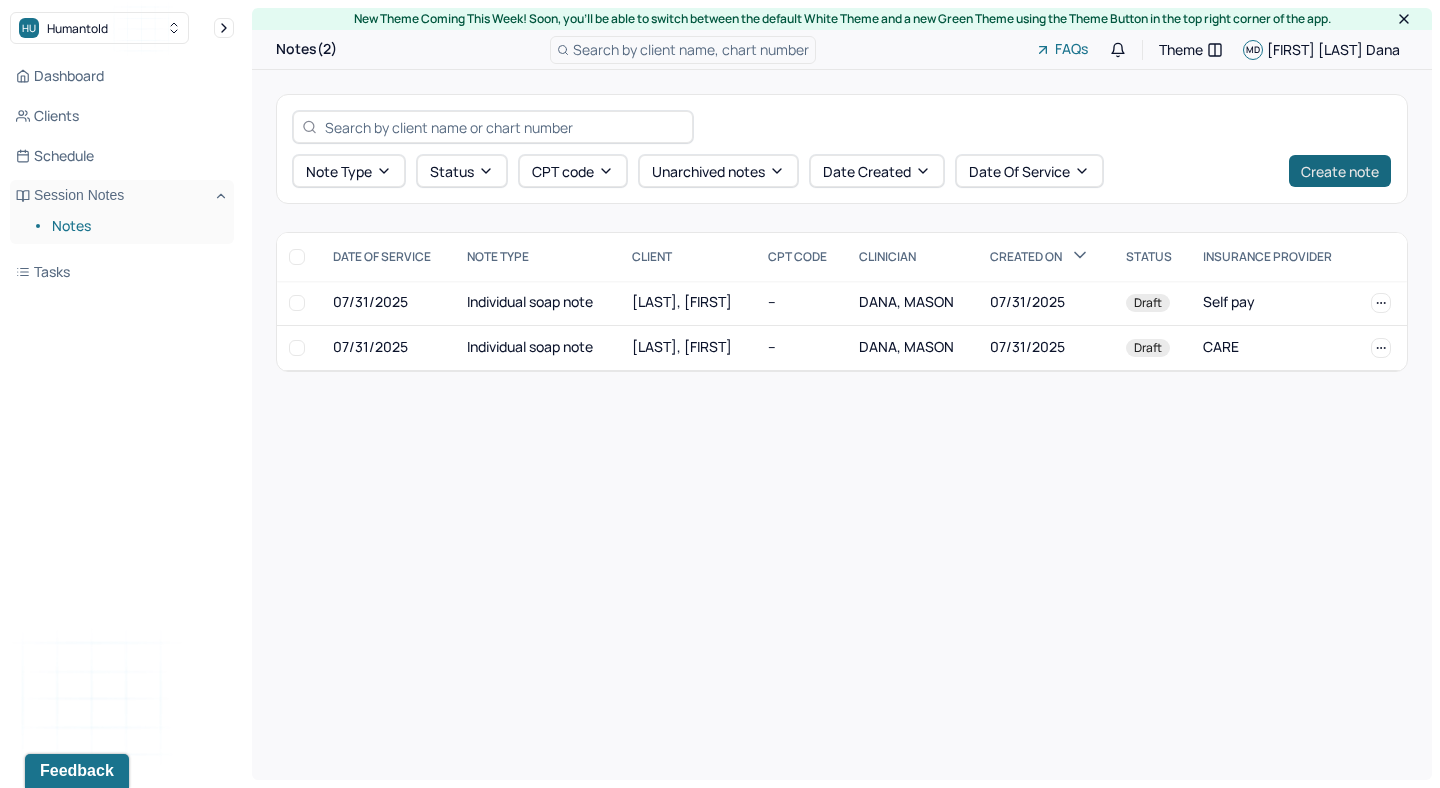 click on "Create note" at bounding box center [1340, 171] 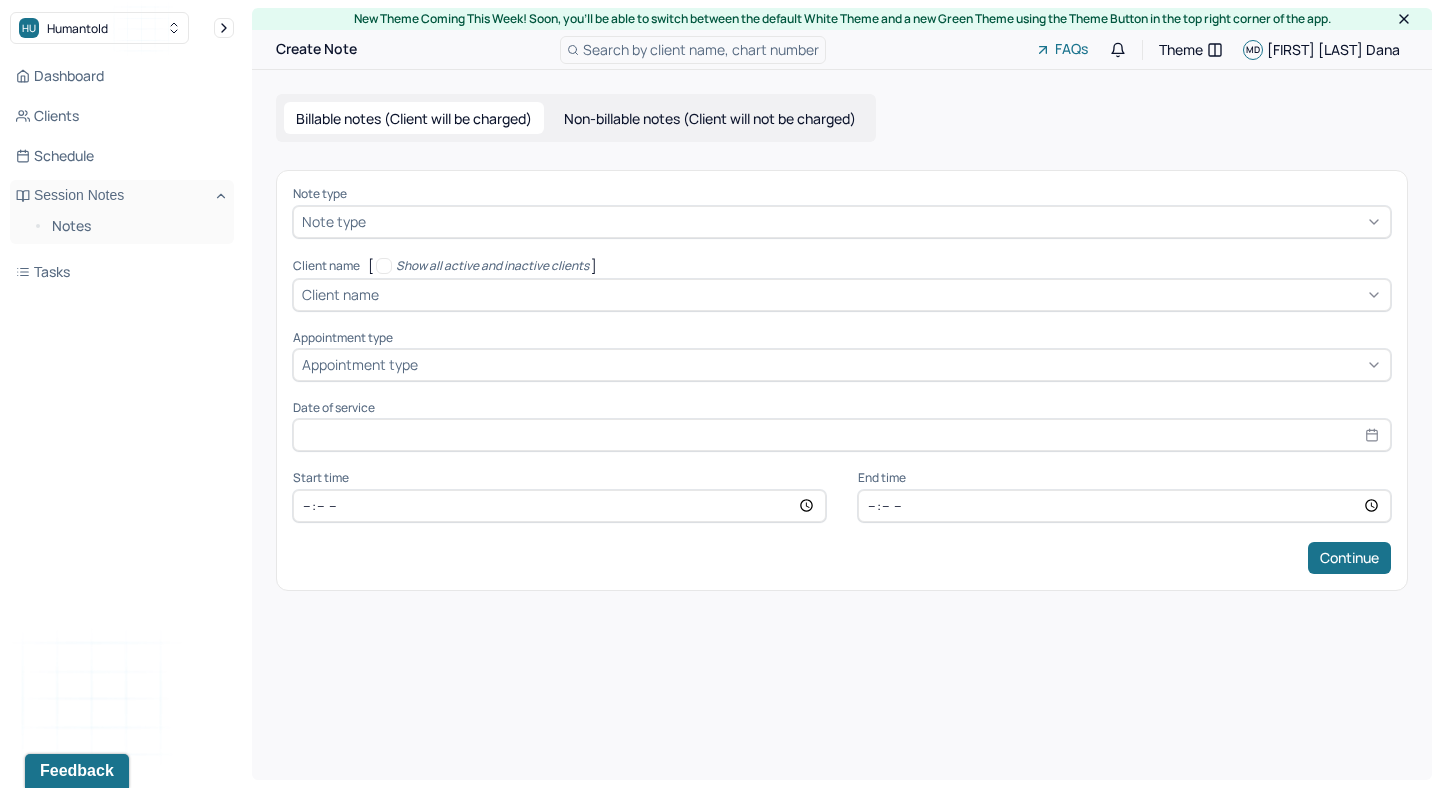 click at bounding box center (876, 221) 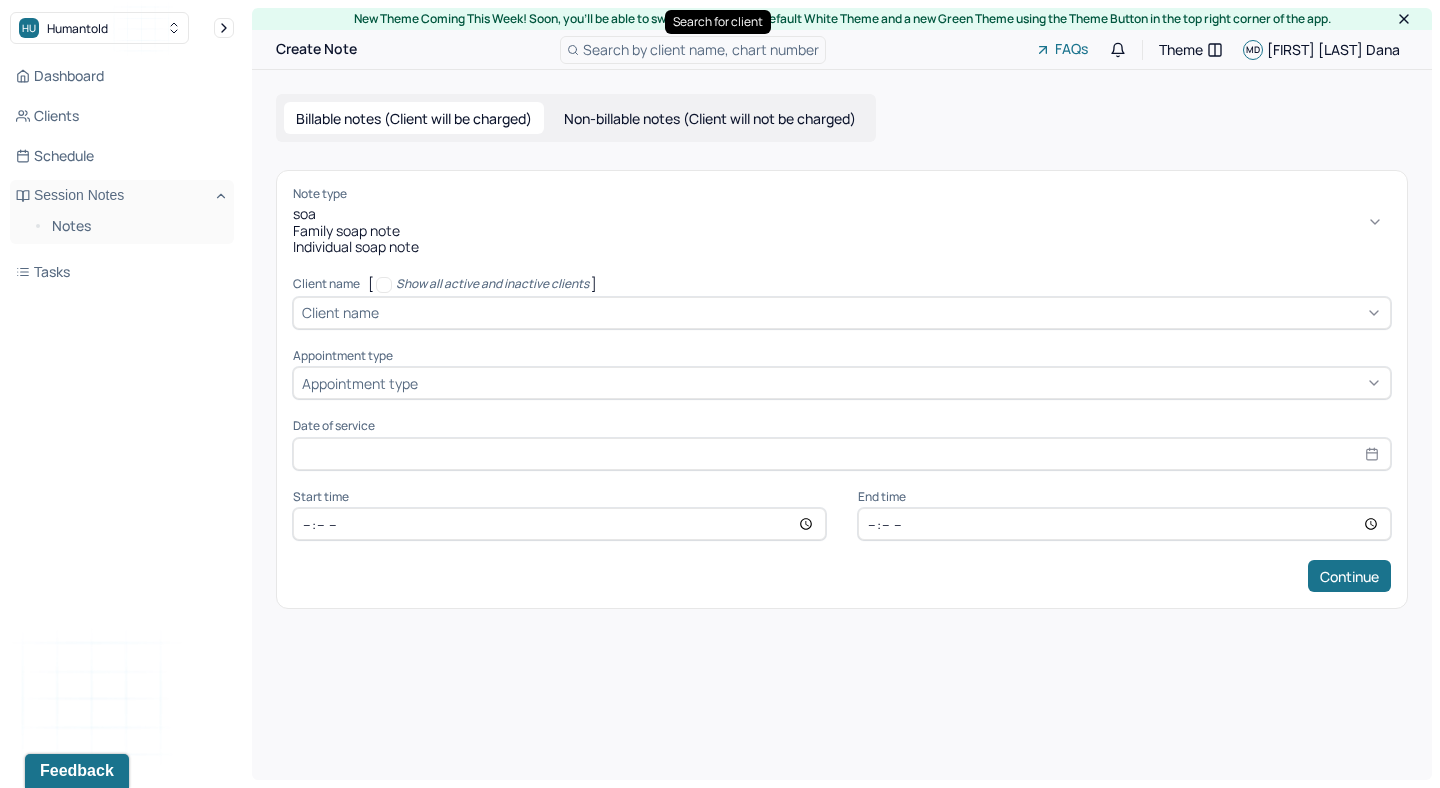 type on "soap" 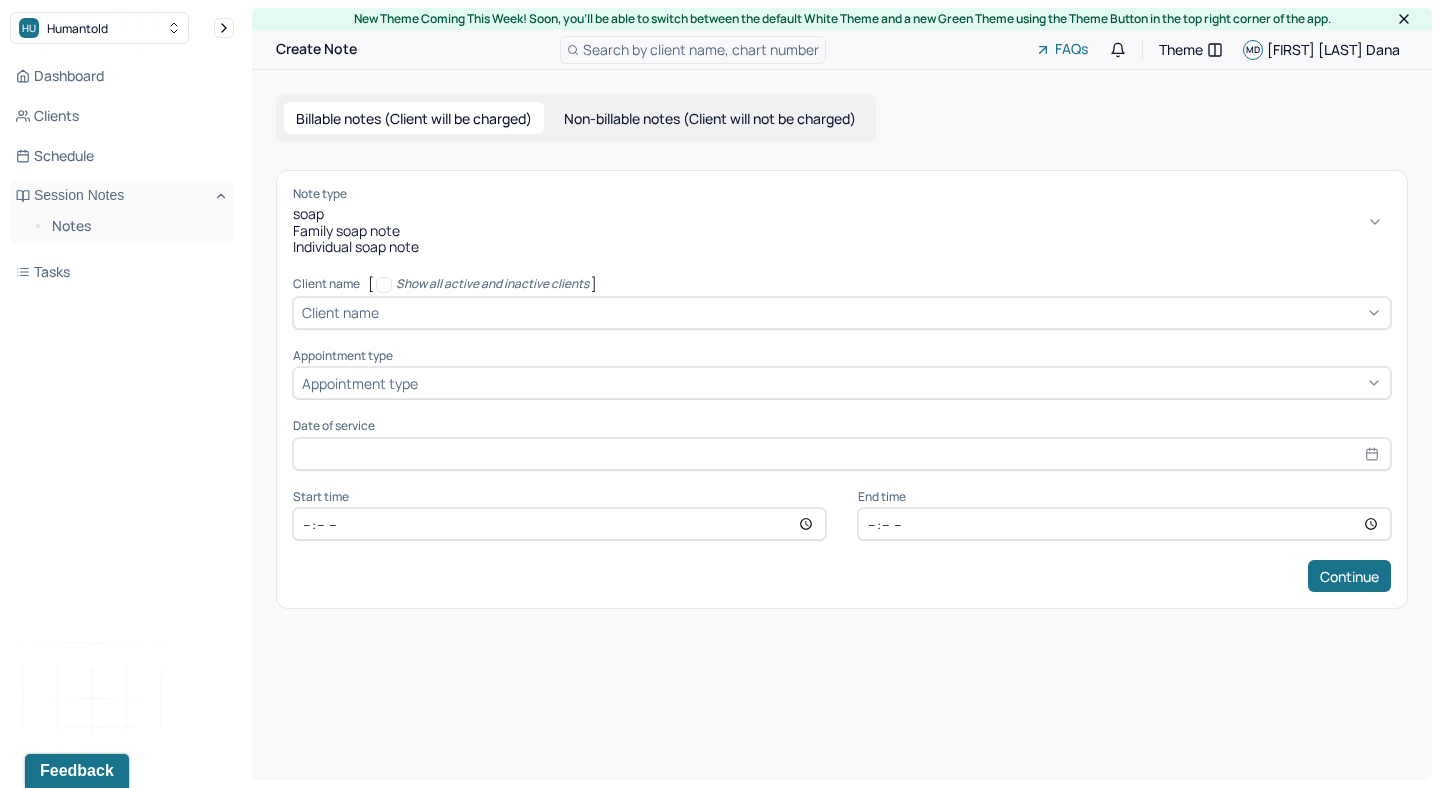 click on "Individual soap note" at bounding box center [842, 247] 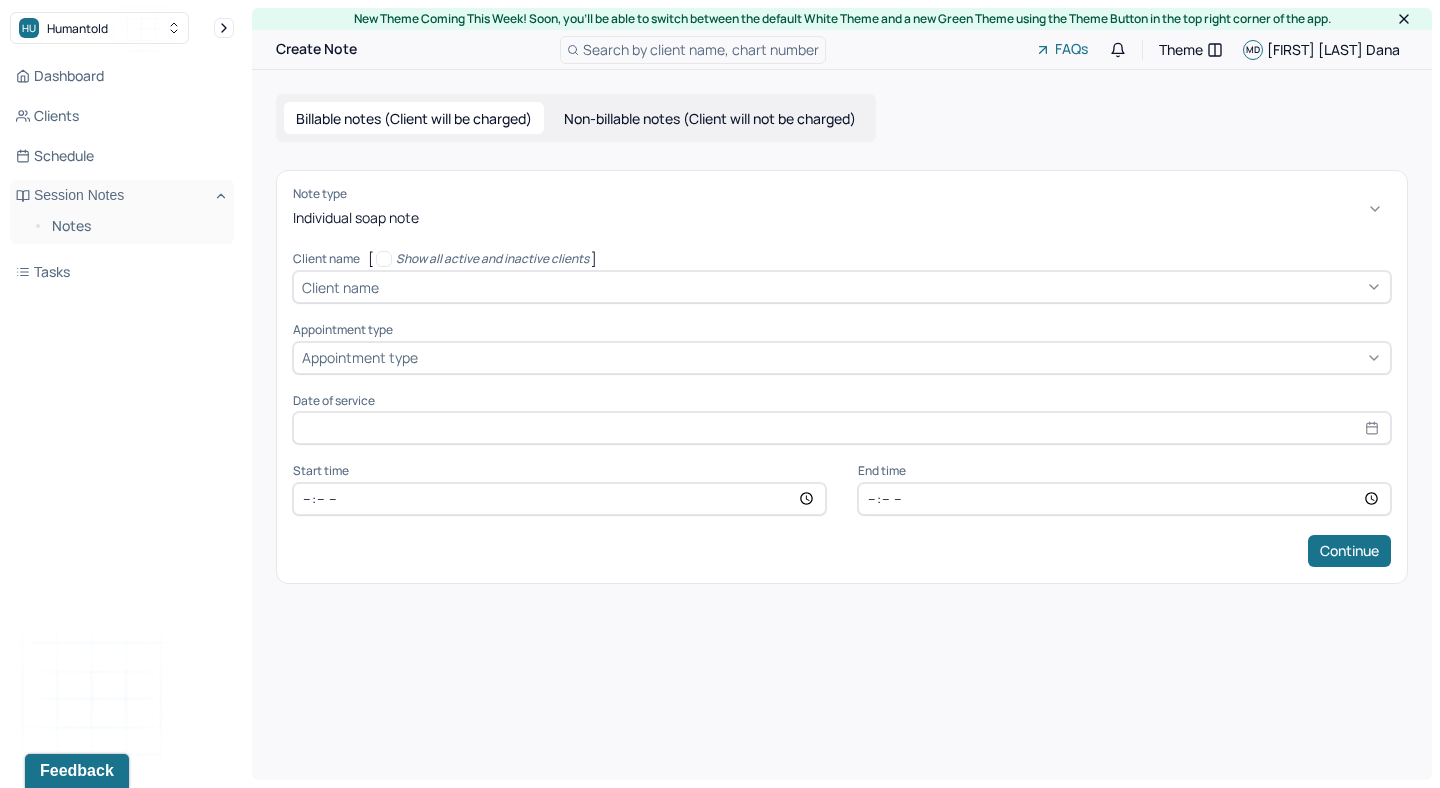 click at bounding box center (882, 287) 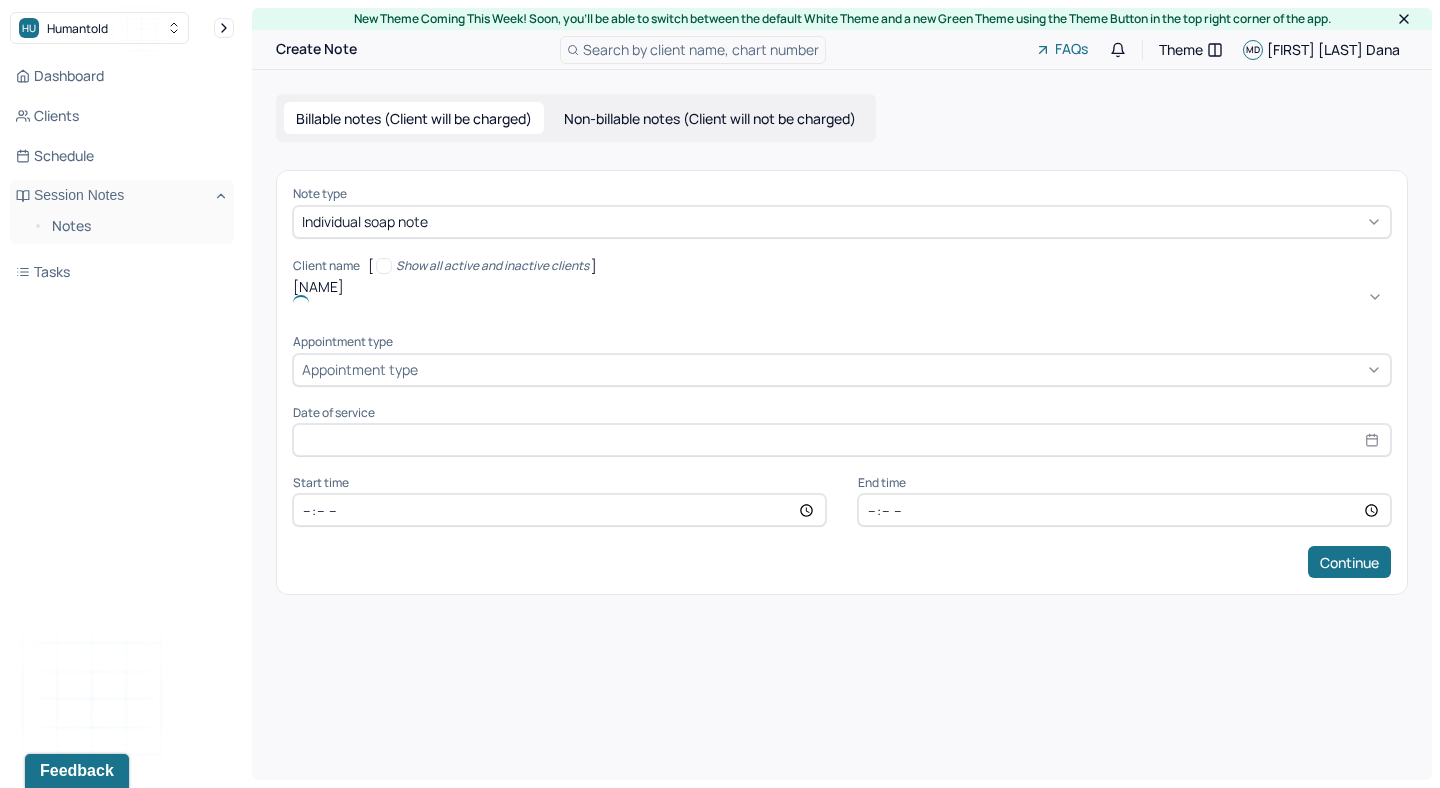 type on "[NAME]" 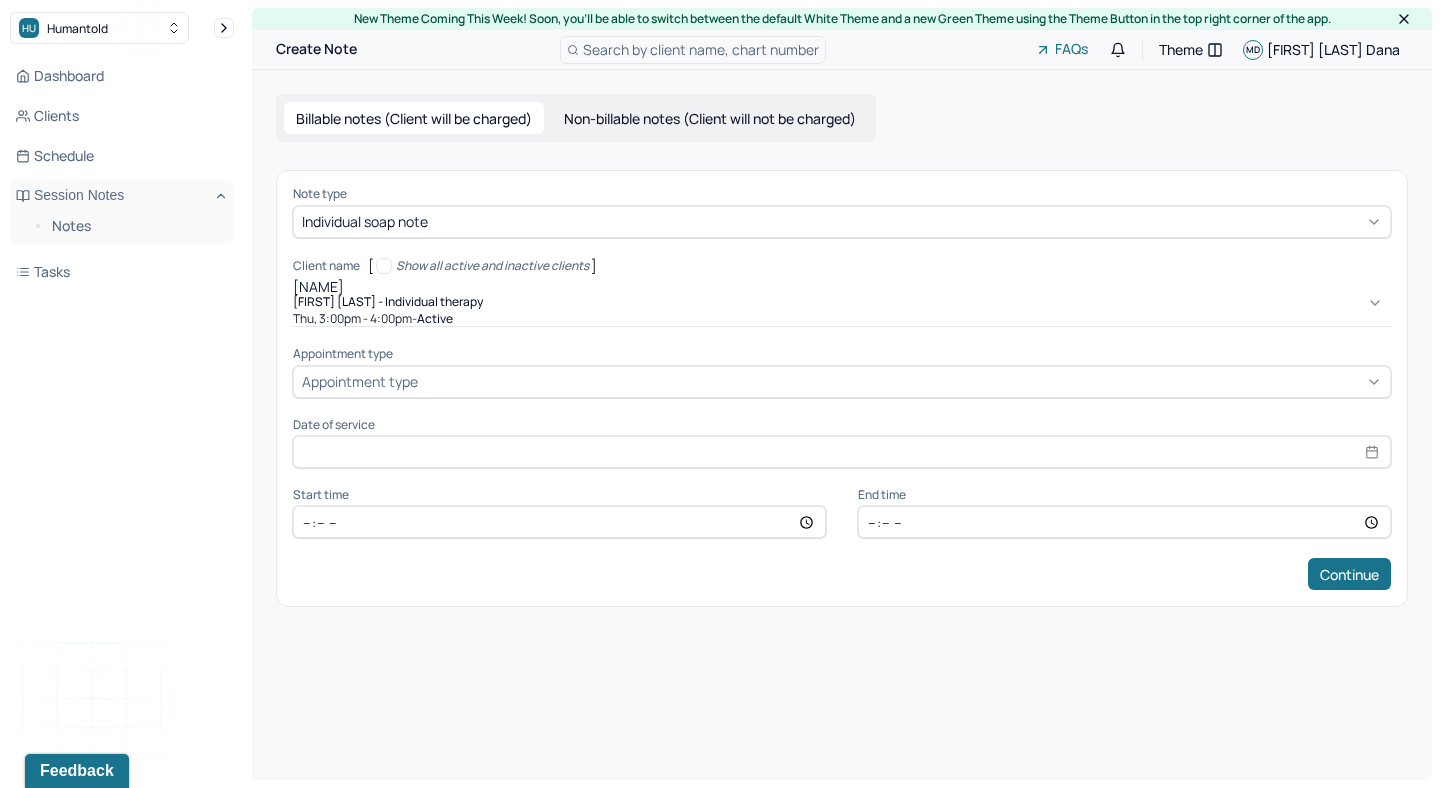 click on "[DAY], [TIME] - [TIME] - active" at bounding box center [842, 319] 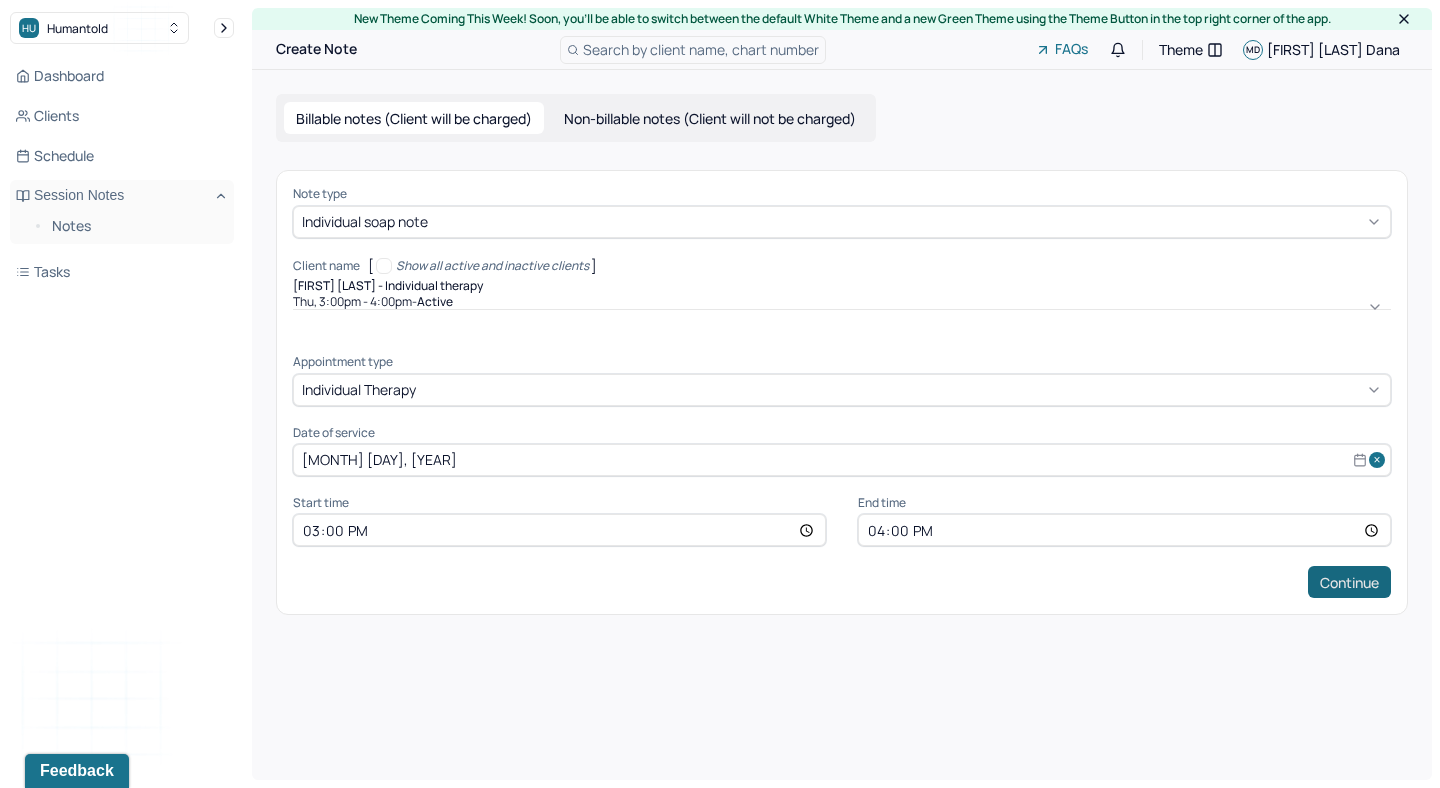 click on "Continue" at bounding box center (1349, 582) 